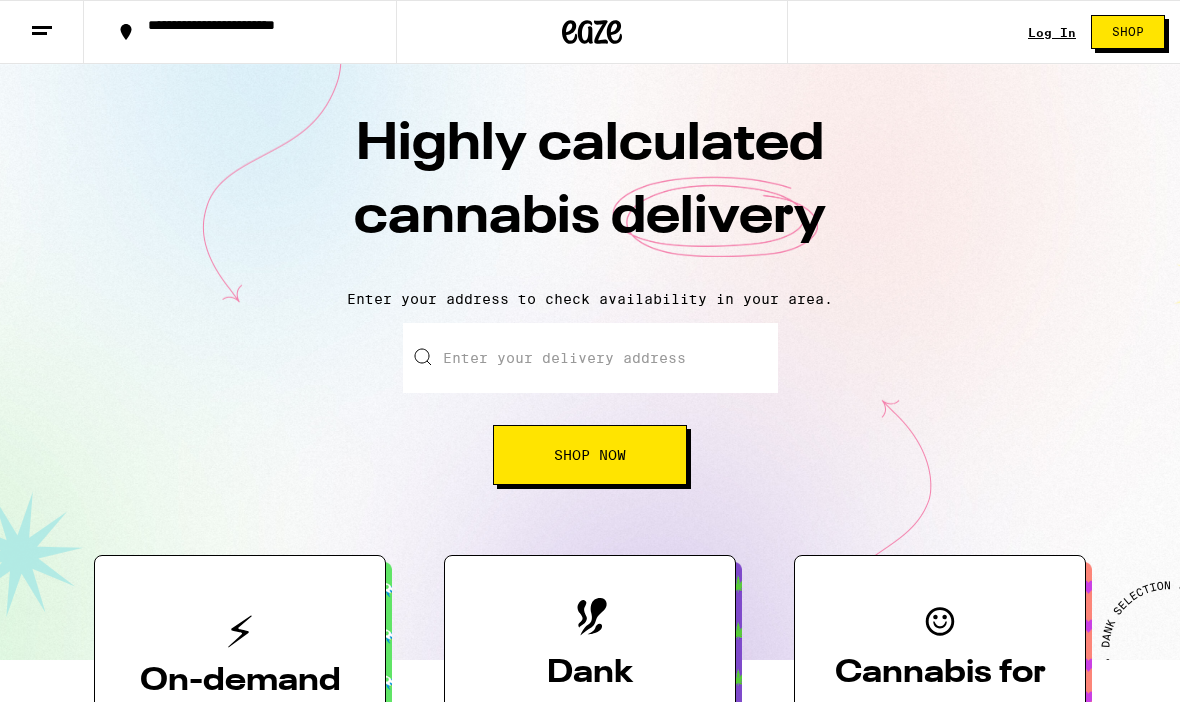 scroll, scrollTop: 0, scrollLeft: 0, axis: both 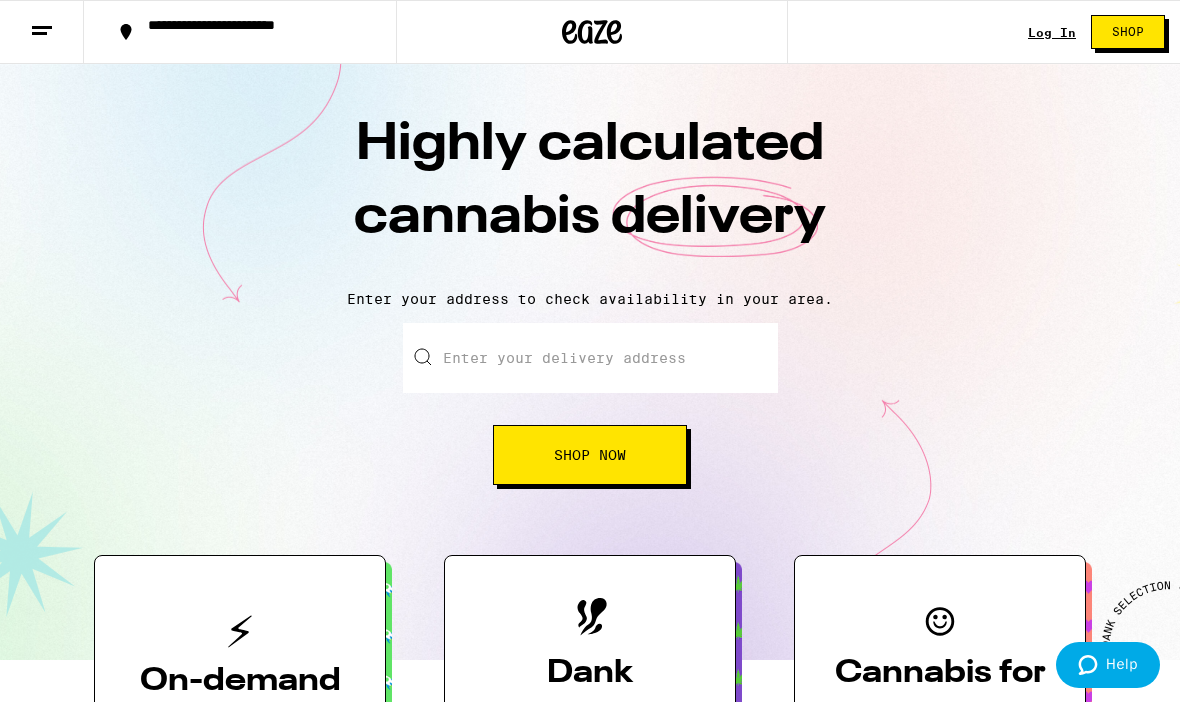 click on "Log In" at bounding box center (1052, 32) 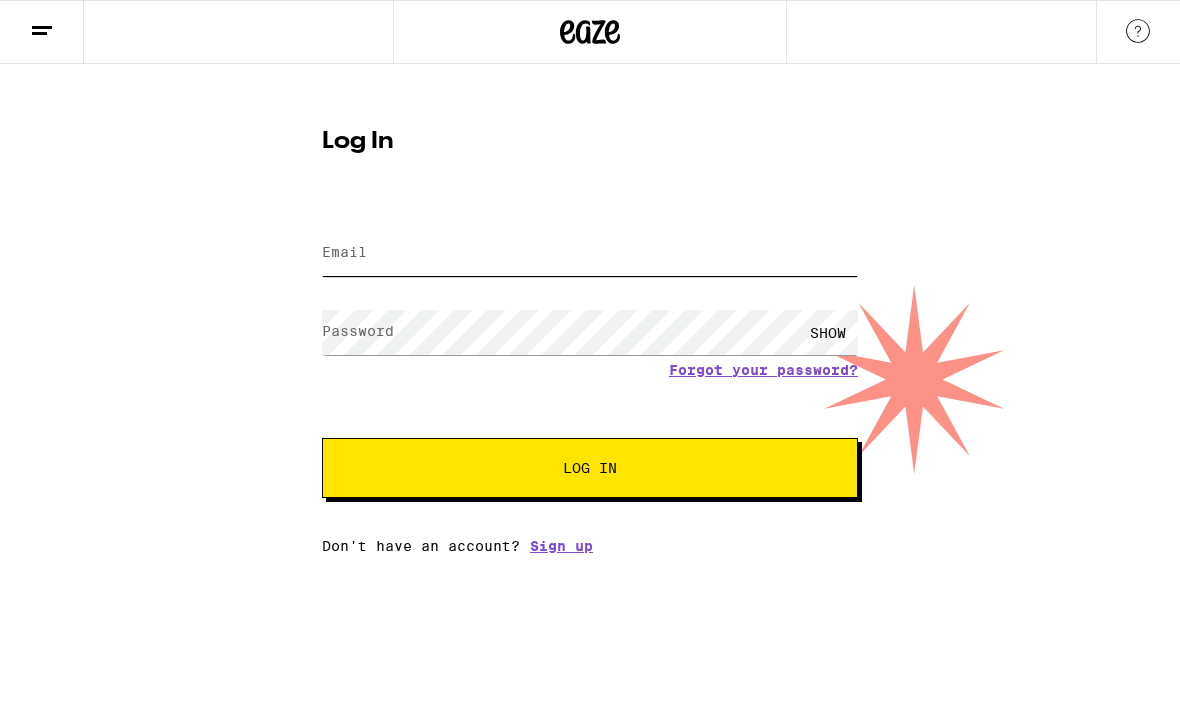 click on "Email" at bounding box center (590, 253) 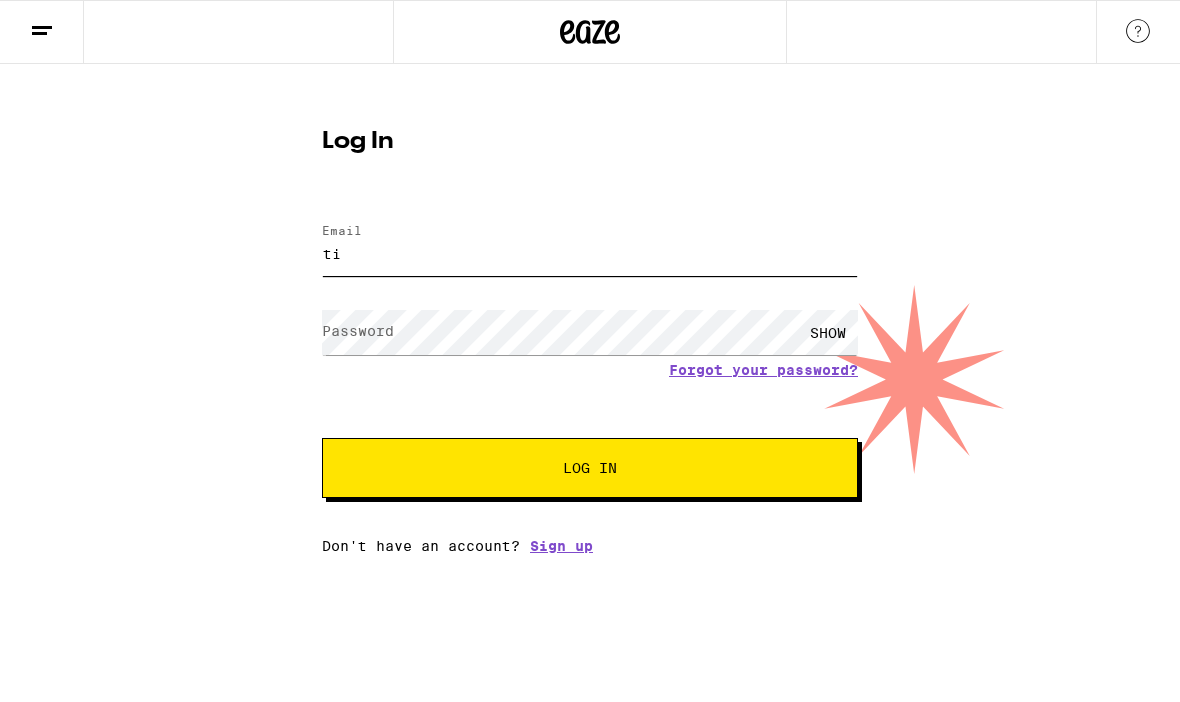 scroll, scrollTop: 0, scrollLeft: 0, axis: both 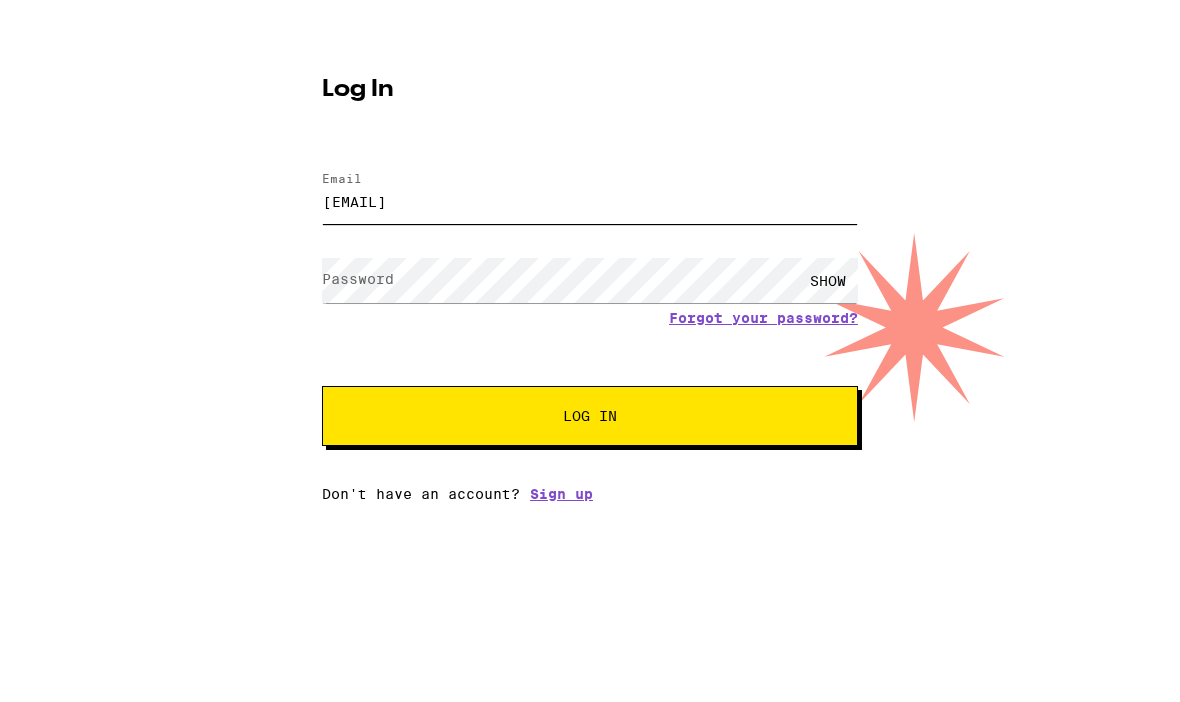 type on "[EMAIL]" 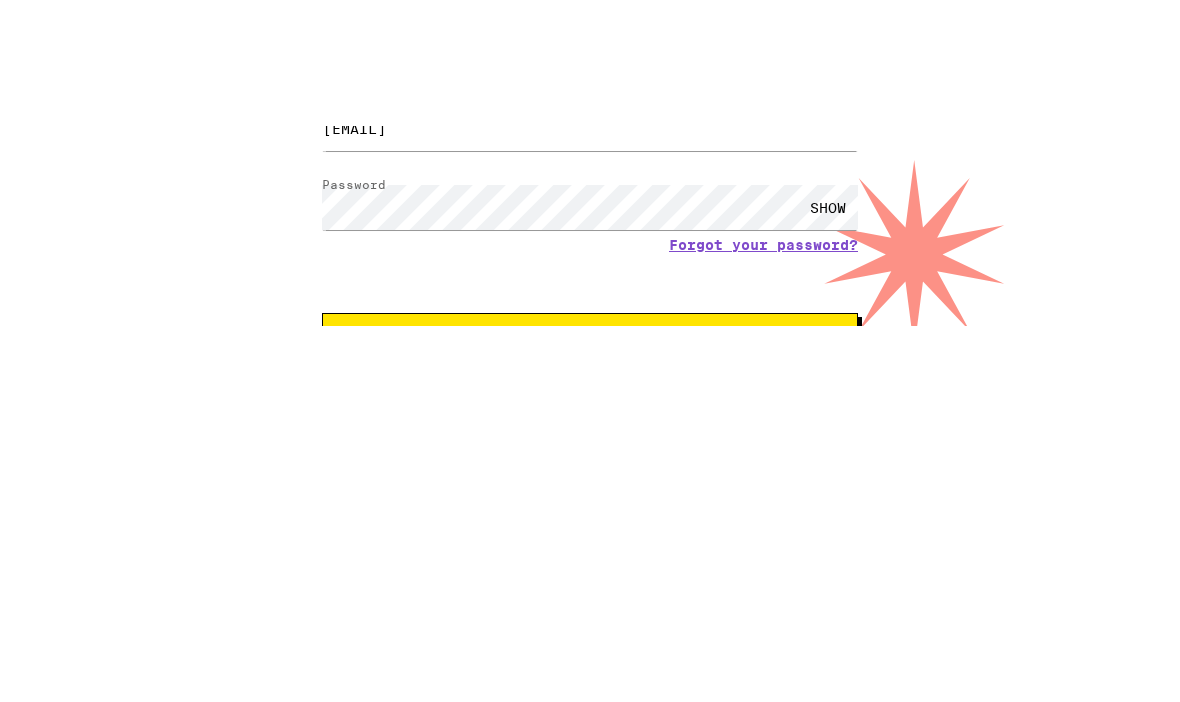 click on "Log In" at bounding box center (590, 468) 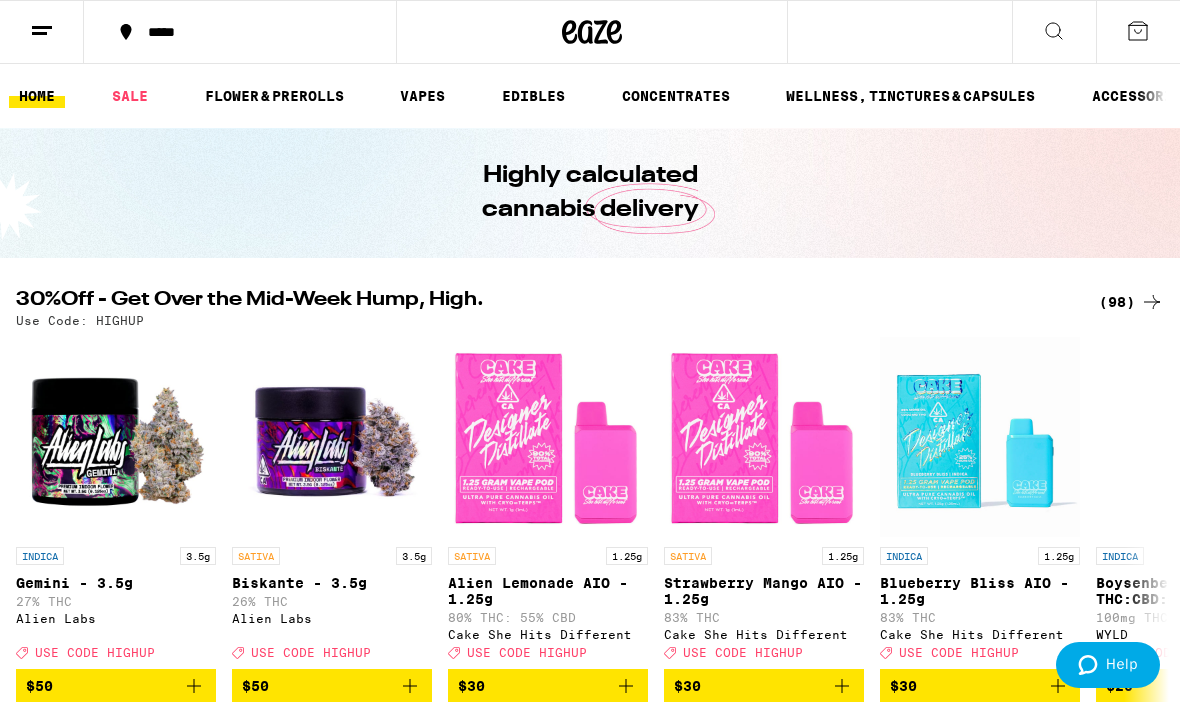 scroll, scrollTop: 0, scrollLeft: 0, axis: both 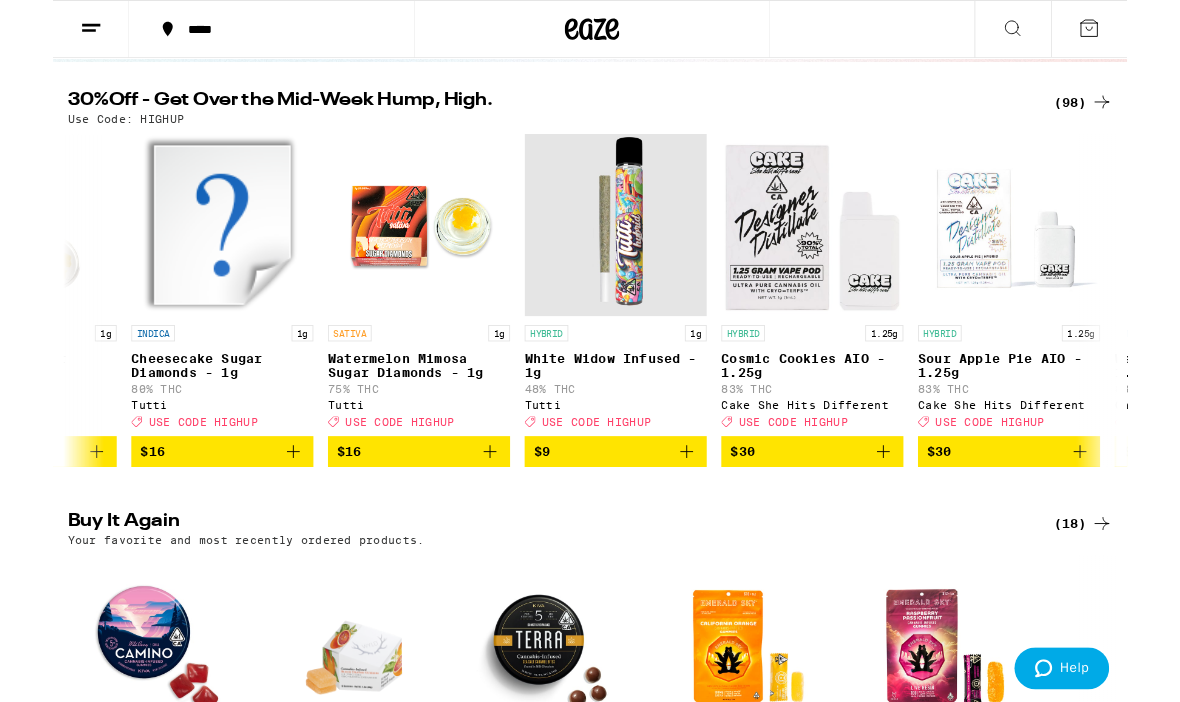 click 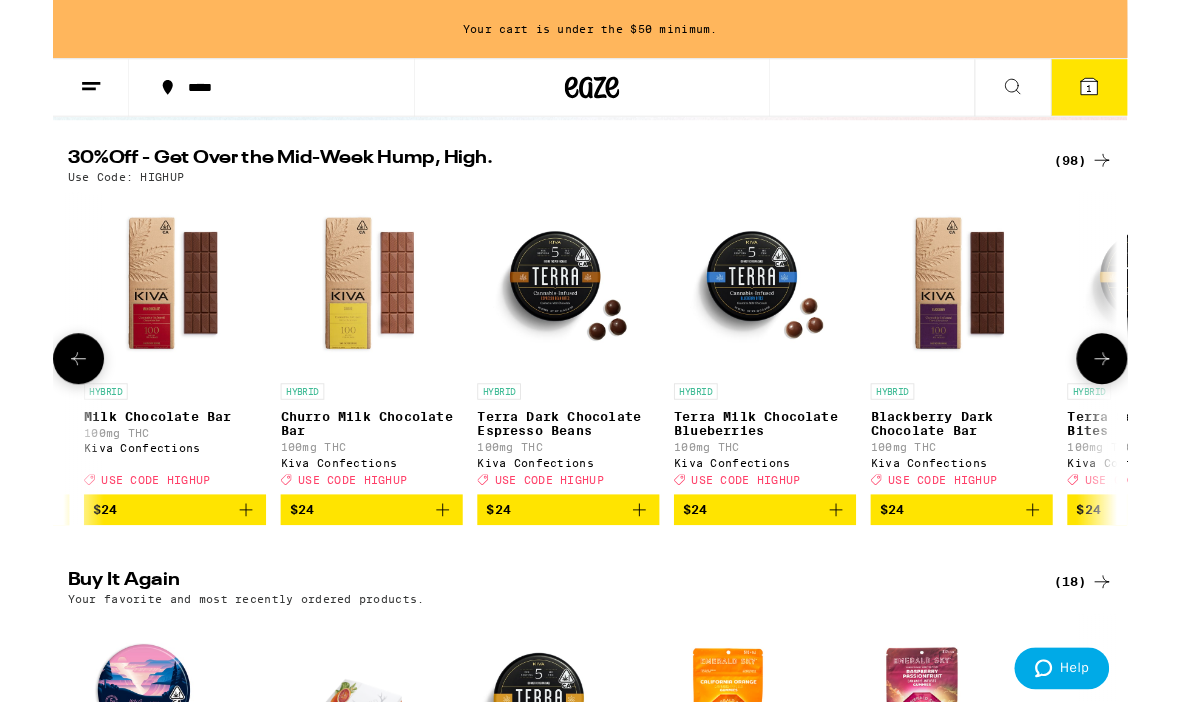 scroll, scrollTop: 0, scrollLeft: 6251, axis: horizontal 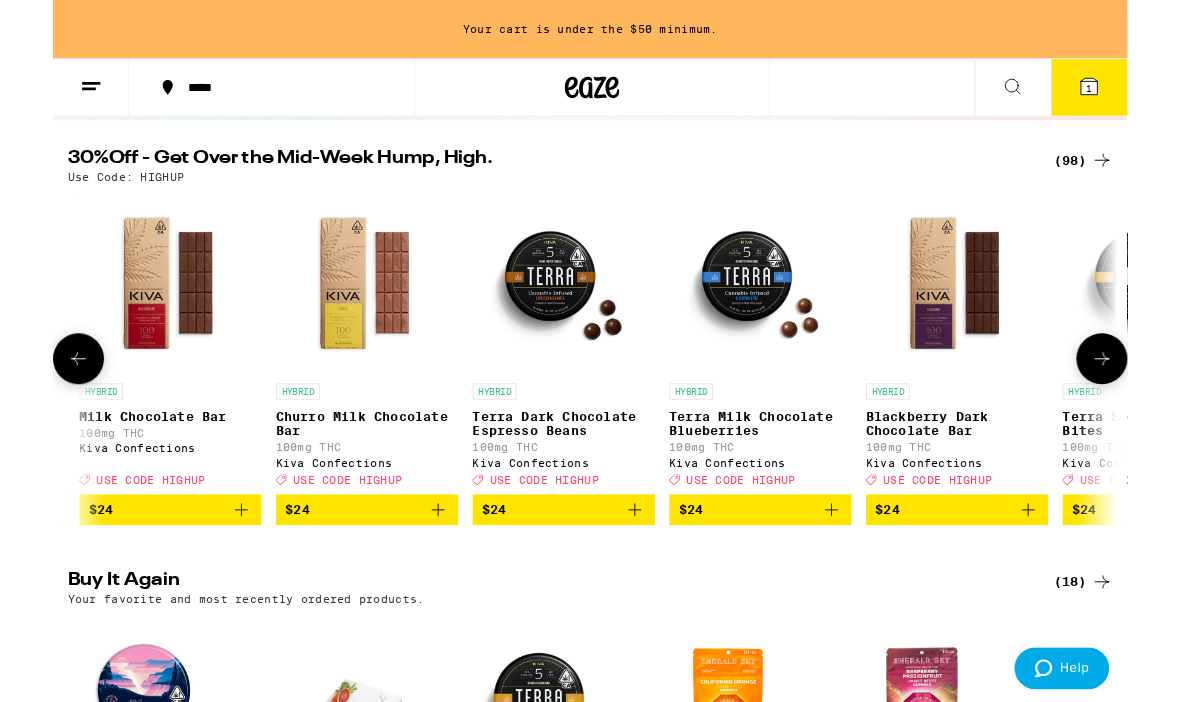 click on "$24" at bounding box center (561, 560) 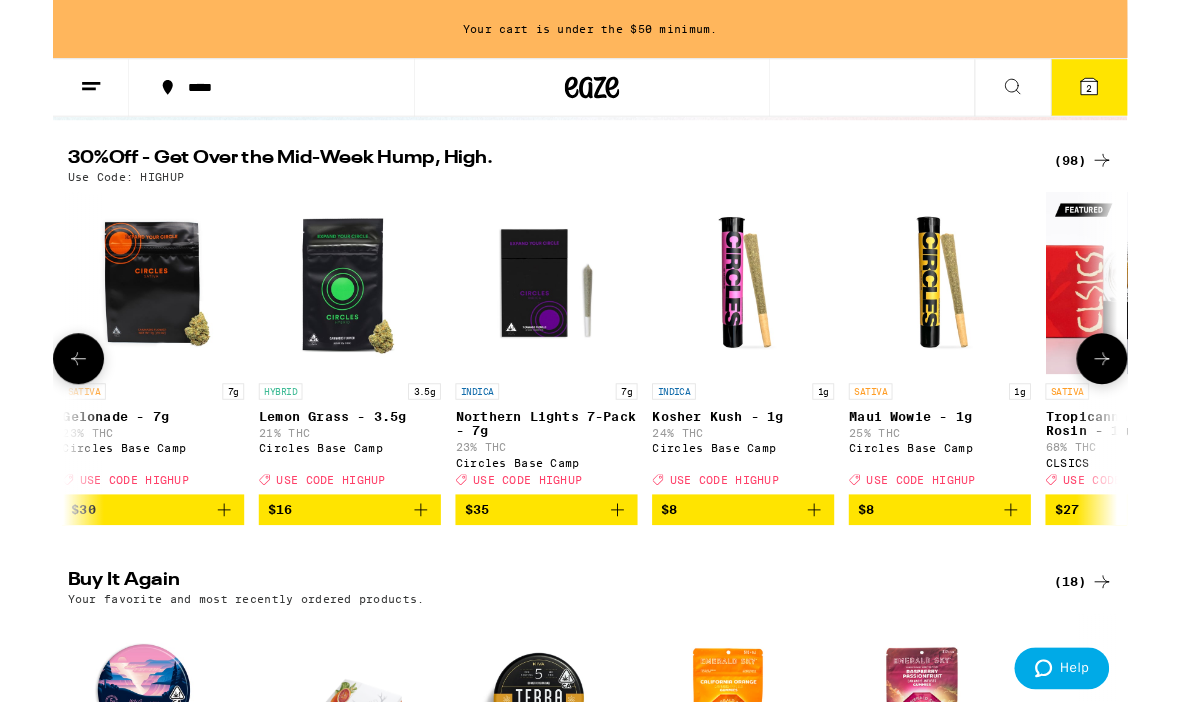 scroll, scrollTop: 0, scrollLeft: 17075, axis: horizontal 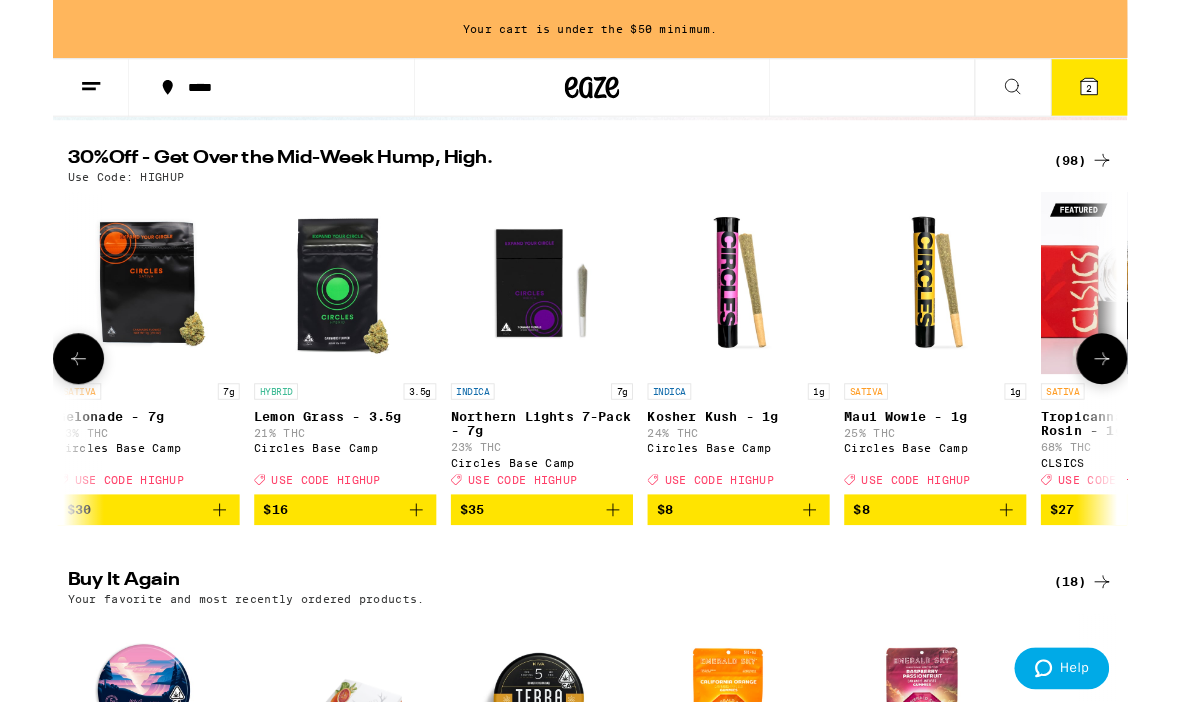 click on "Northern Lights 7-Pack - 7g" at bounding box center [537, 465] 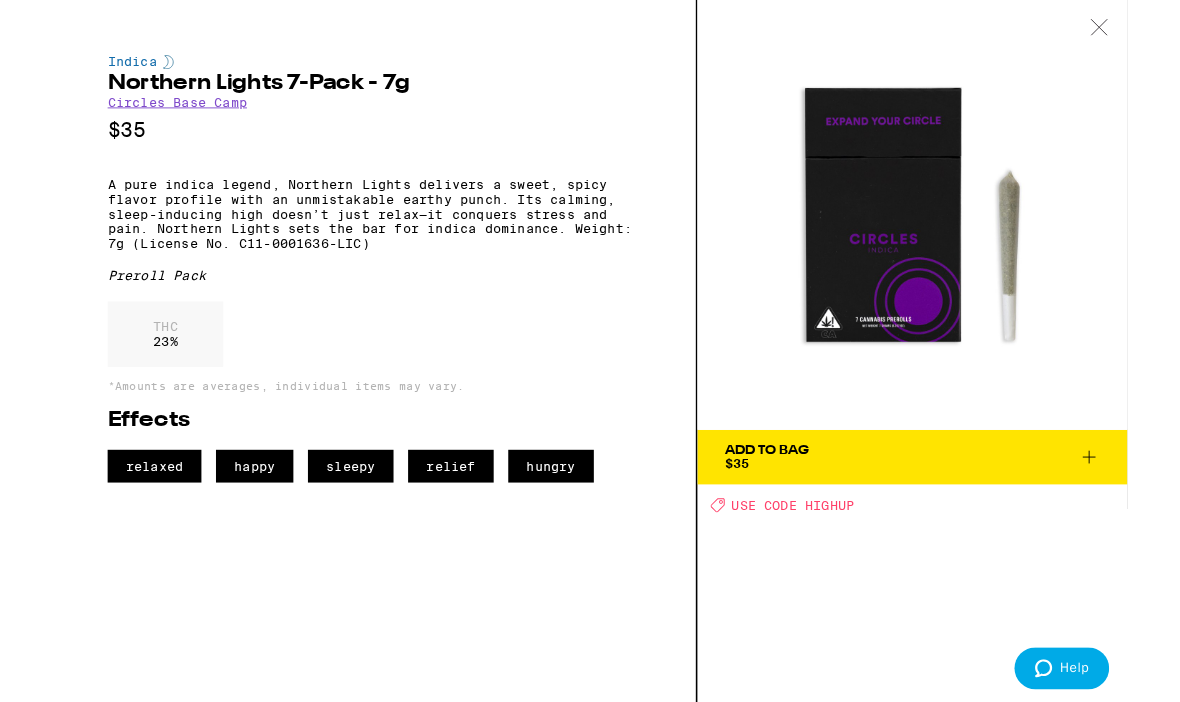 click at bounding box center (944, 236) 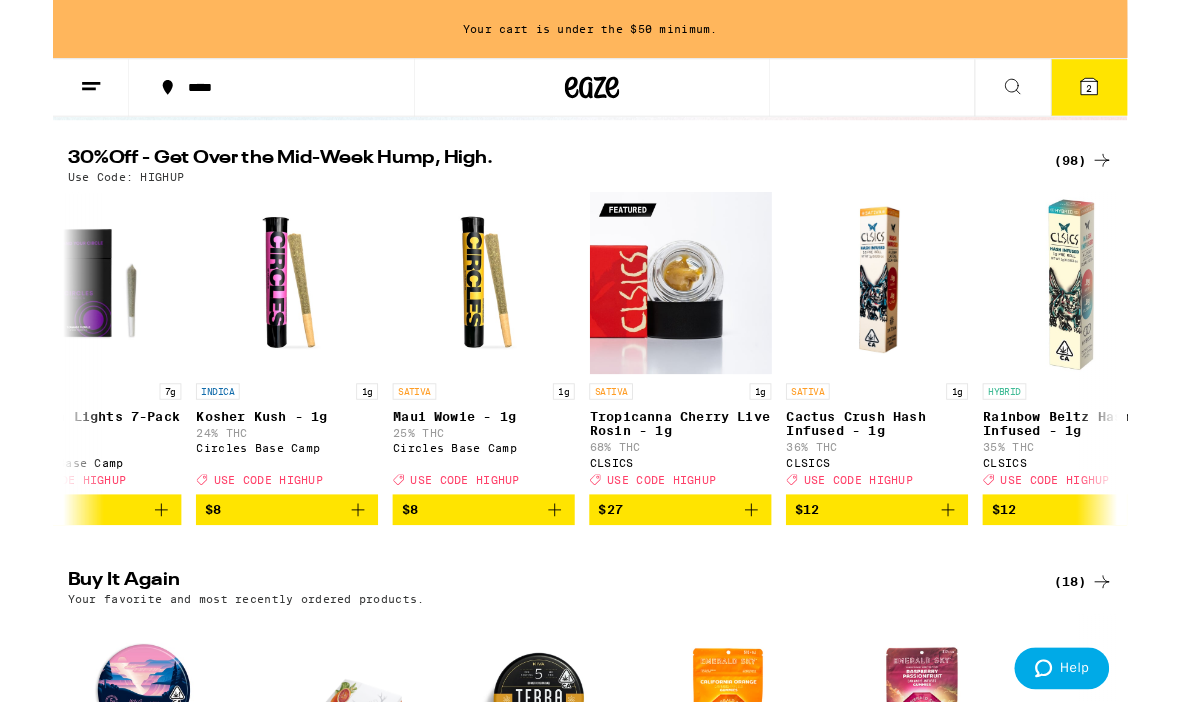 scroll, scrollTop: 0, scrollLeft: 17572, axis: horizontal 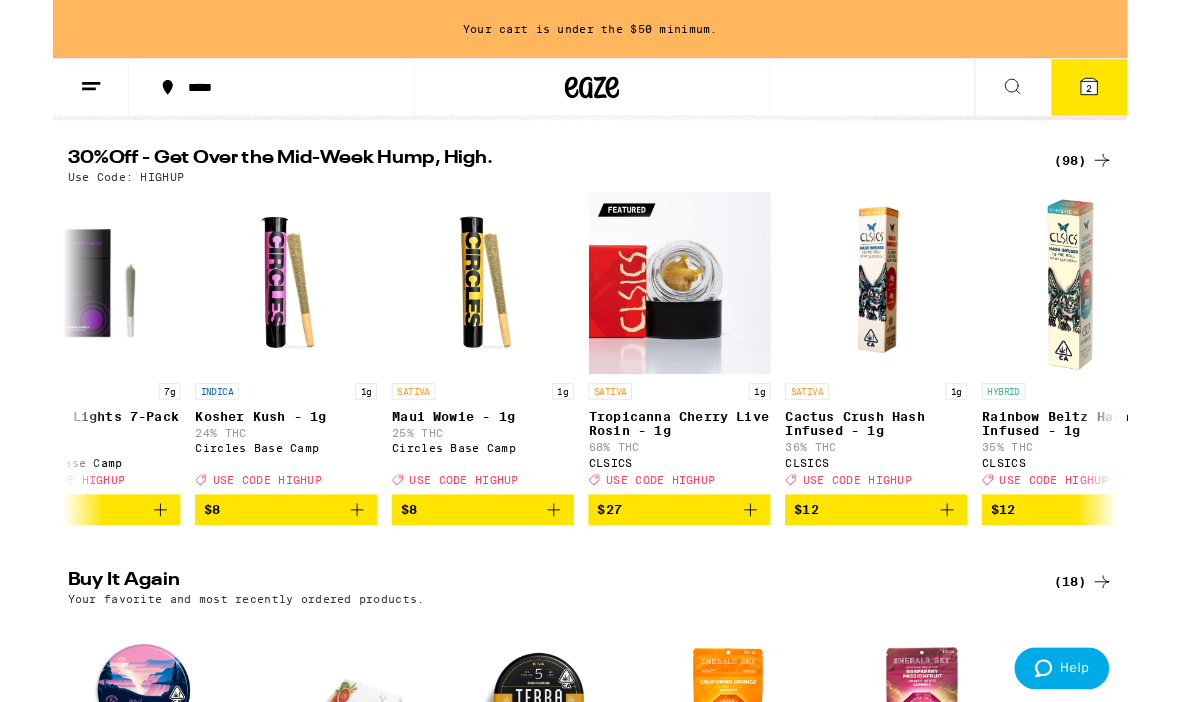 click 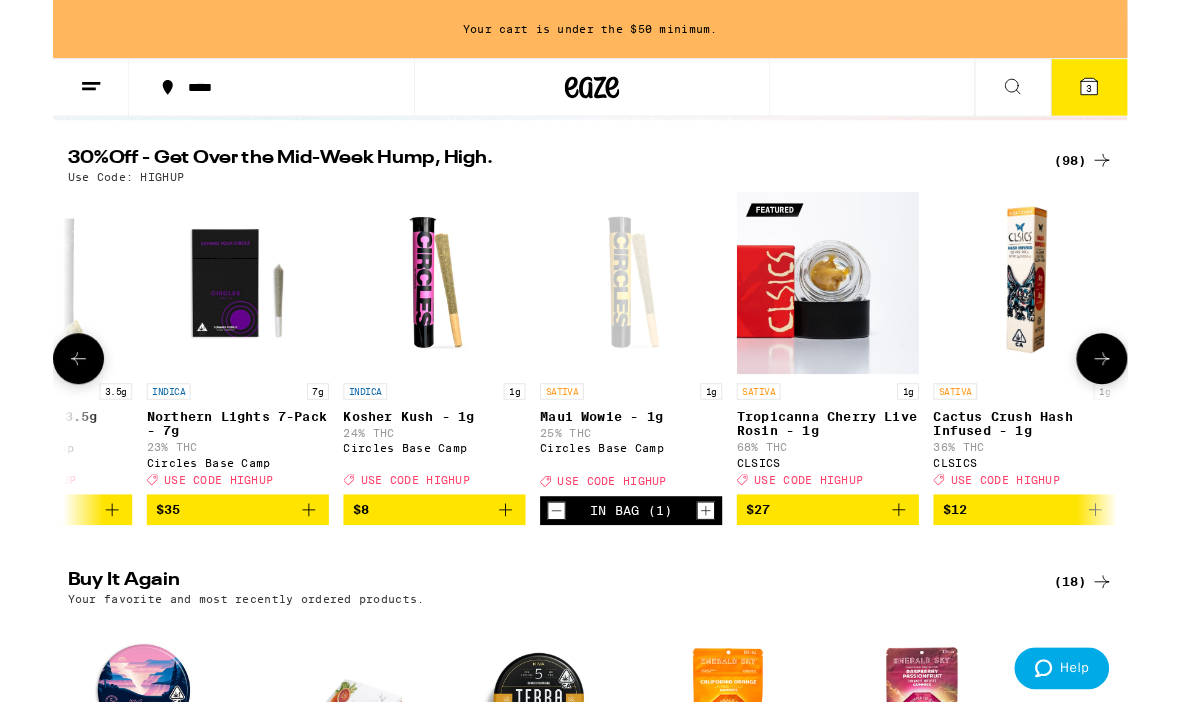 scroll, scrollTop: 0, scrollLeft: 17373, axis: horizontal 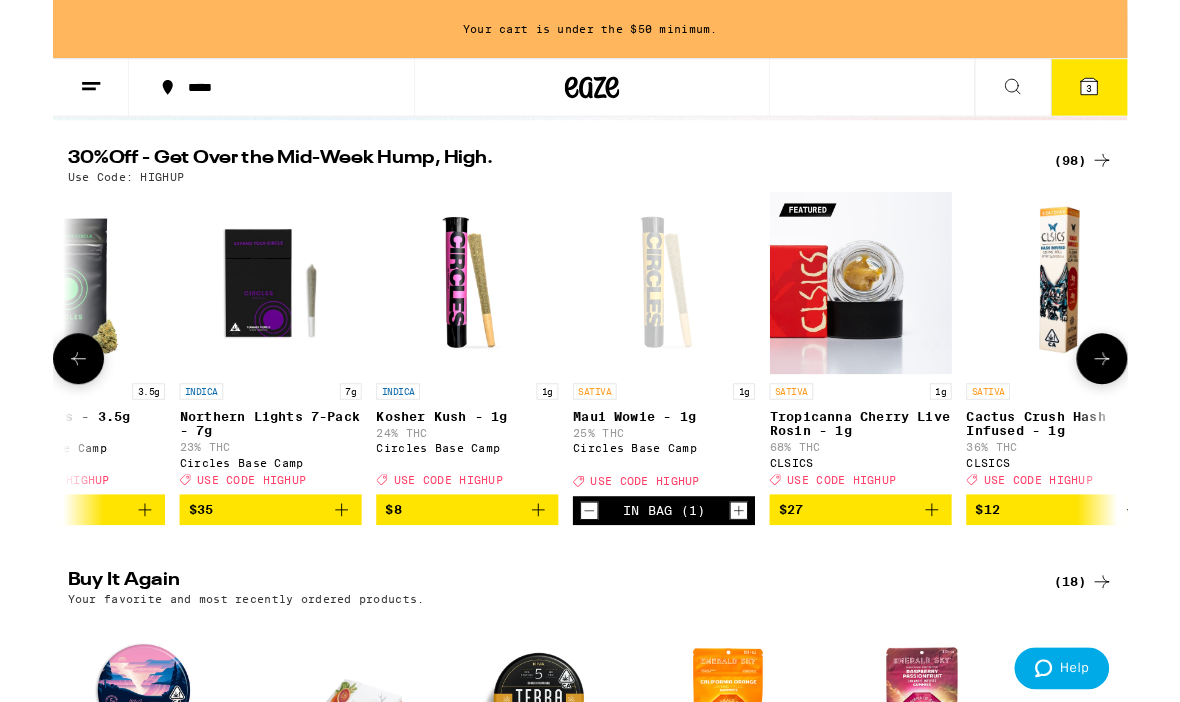 click 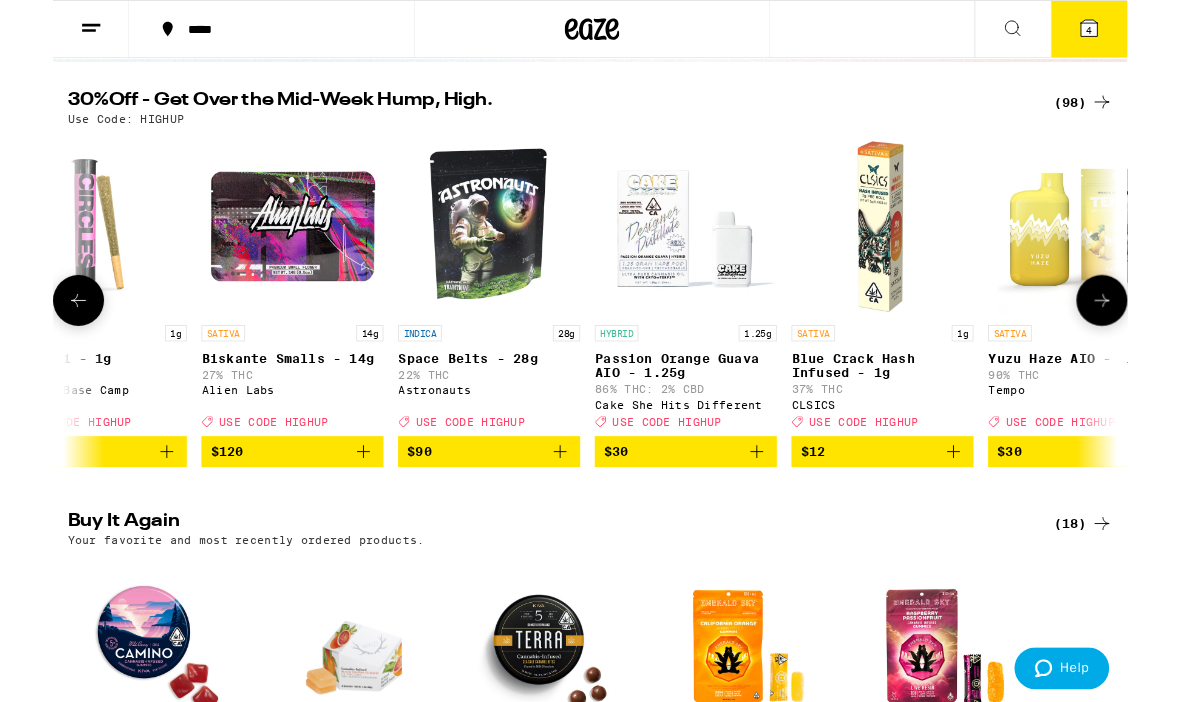 scroll, scrollTop: 0, scrollLeft: 19899, axis: horizontal 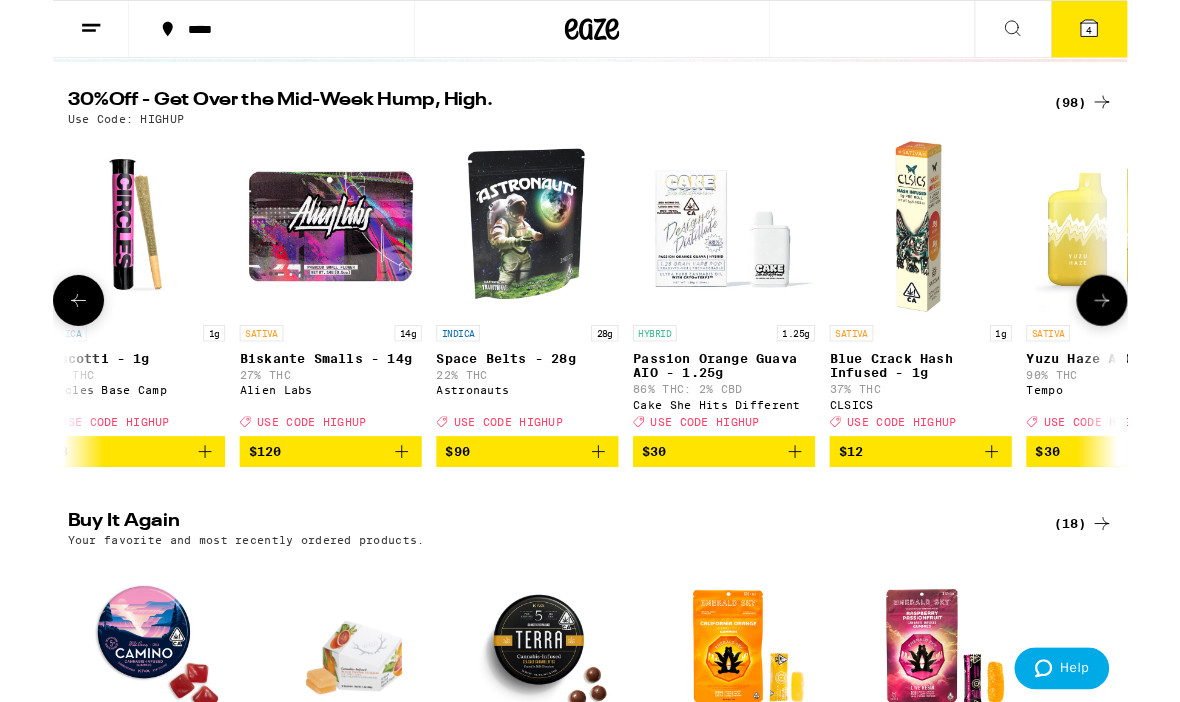 click on "4" at bounding box center [1138, 33] 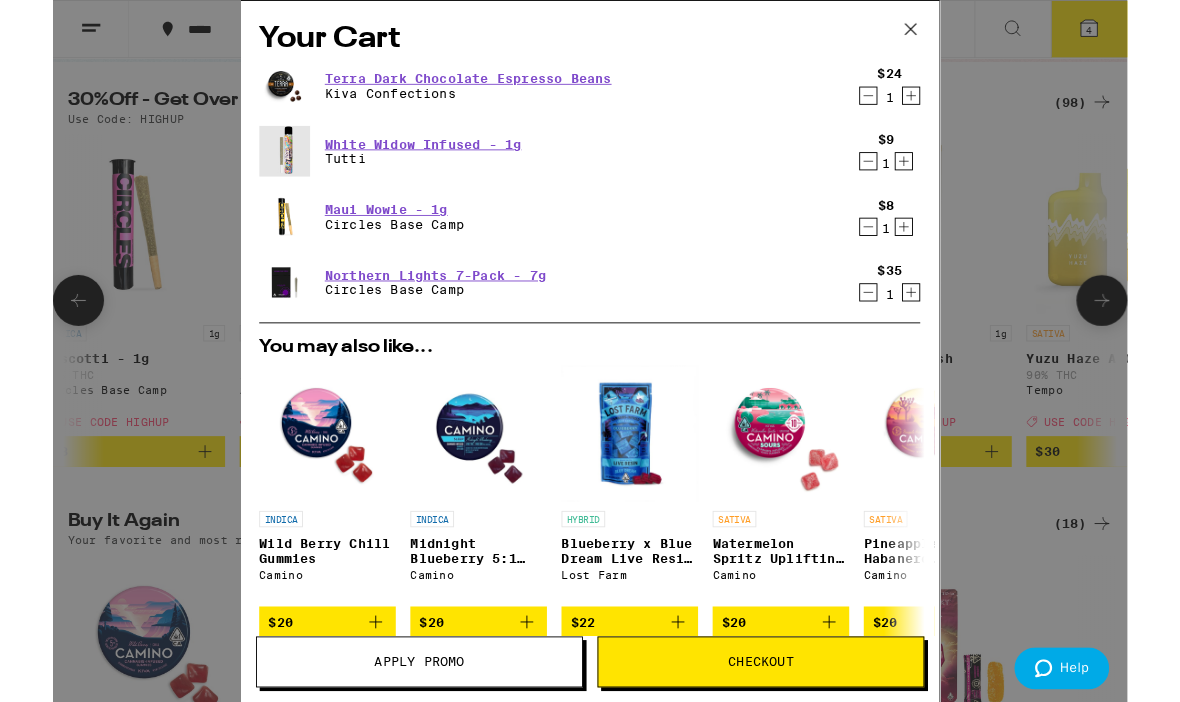 click on "Apply Promo" at bounding box center (402, 727) 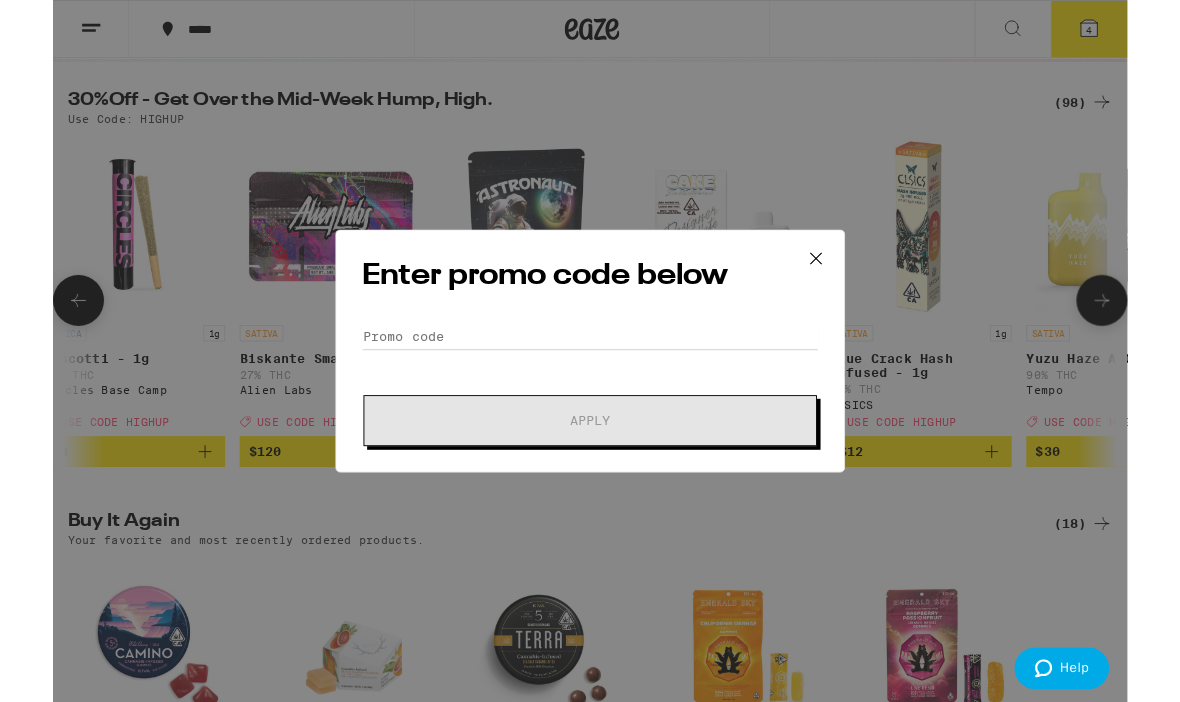 scroll, scrollTop: 0, scrollLeft: 0, axis: both 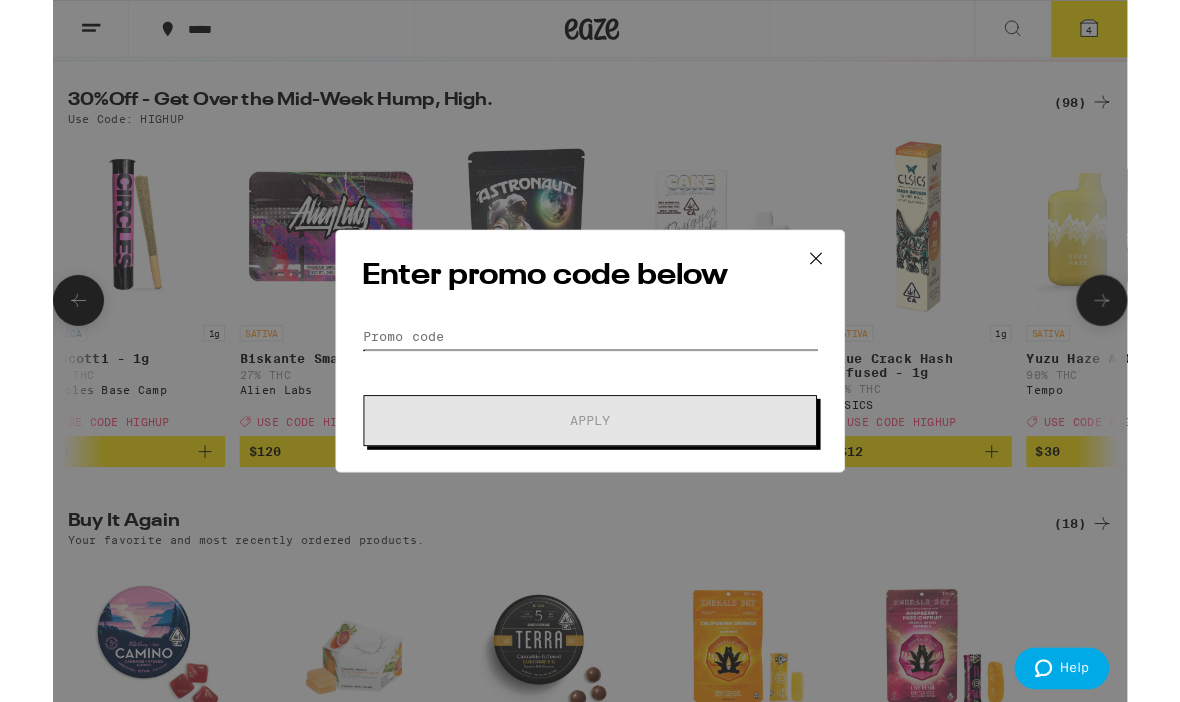 click on "Promo Code" at bounding box center (590, 369) 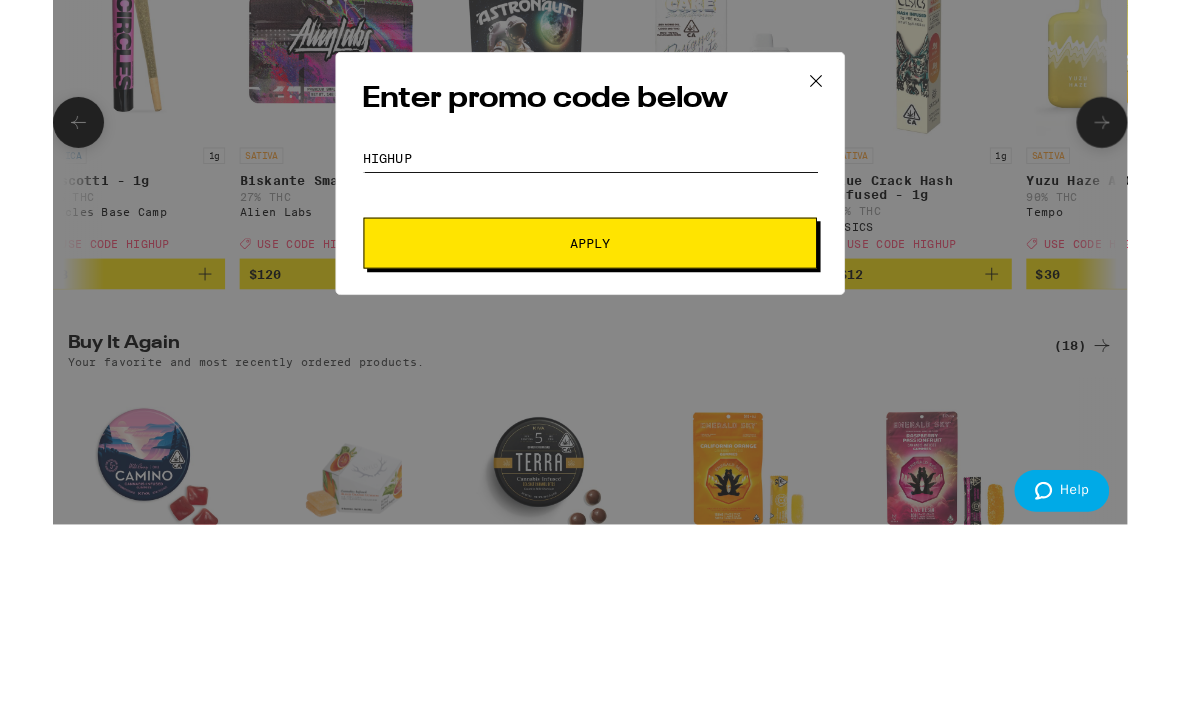 type on "Highup" 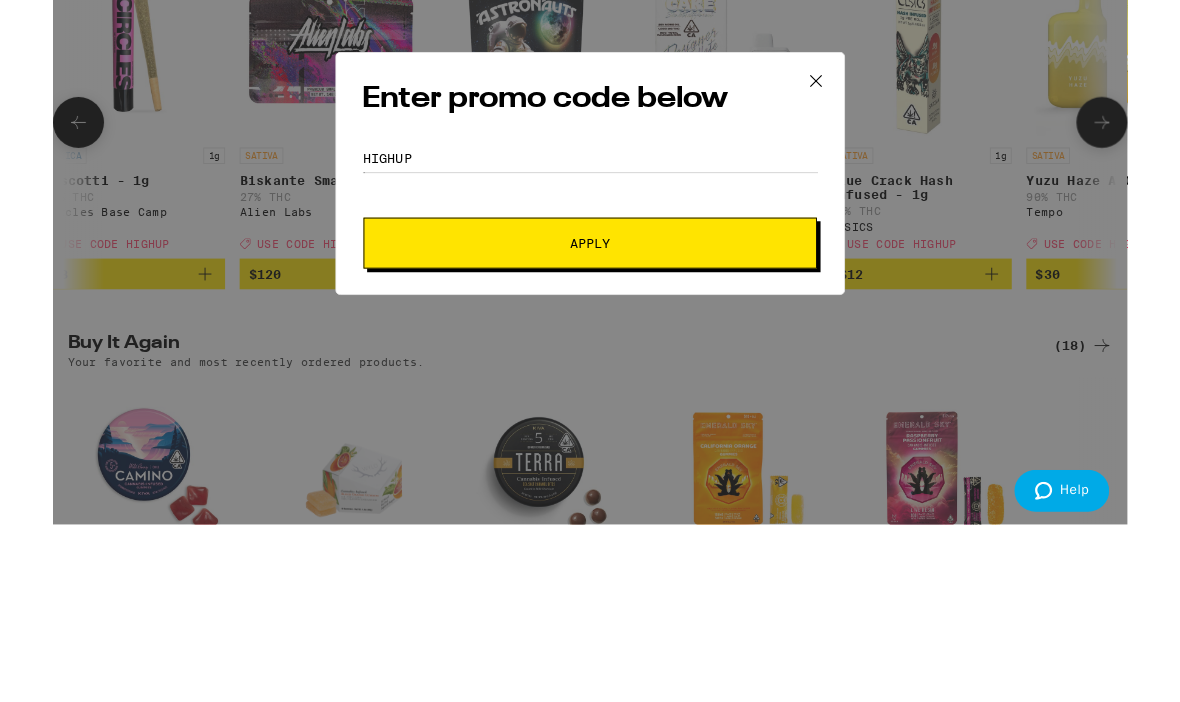 click on "Apply" at bounding box center (590, 462) 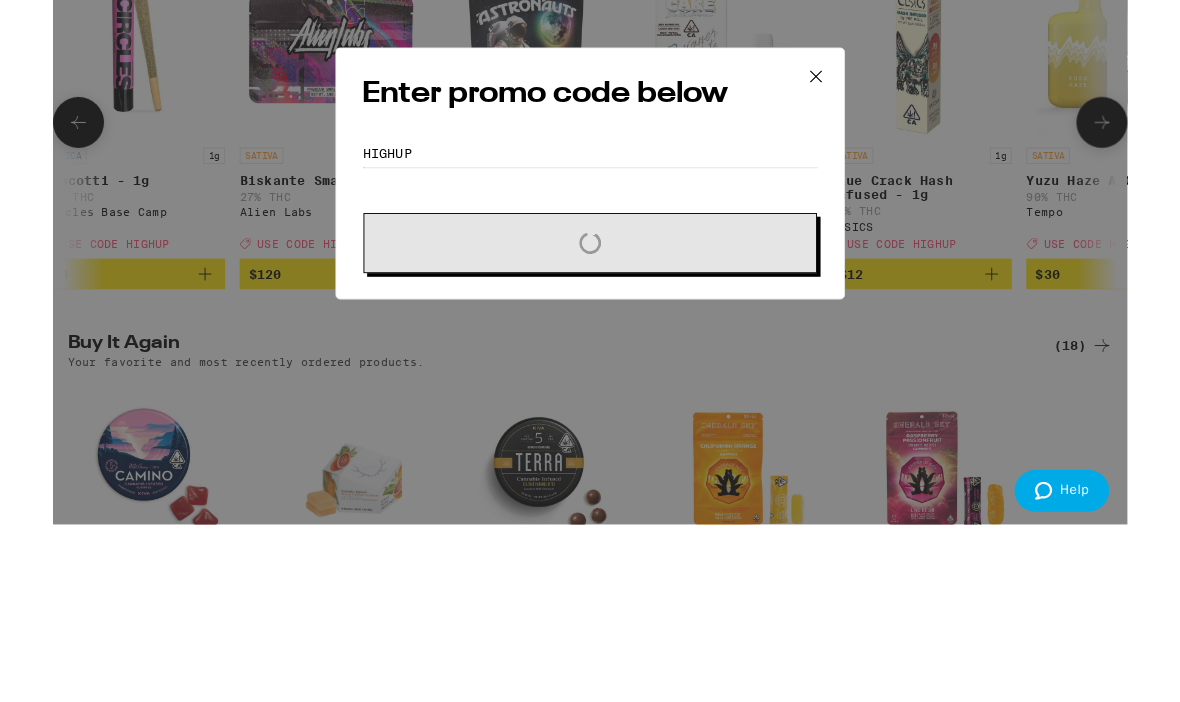 scroll, scrollTop: 385, scrollLeft: 0, axis: vertical 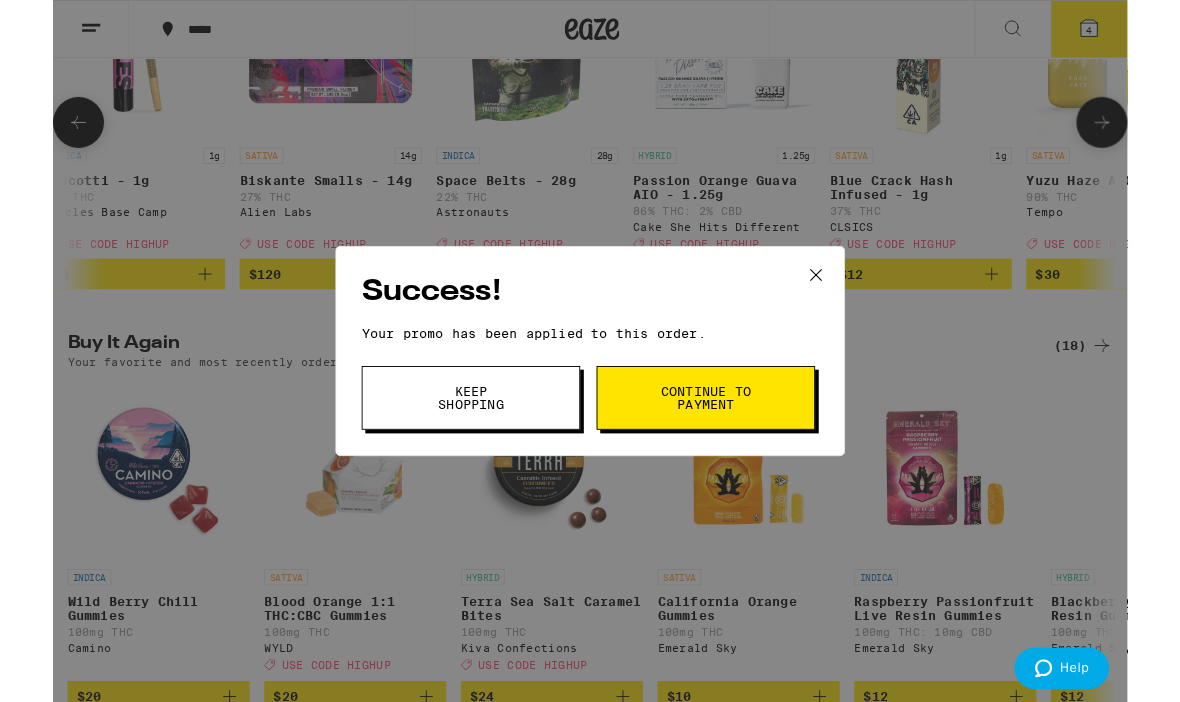 click on "Keep Shopping" at bounding box center (459, 437) 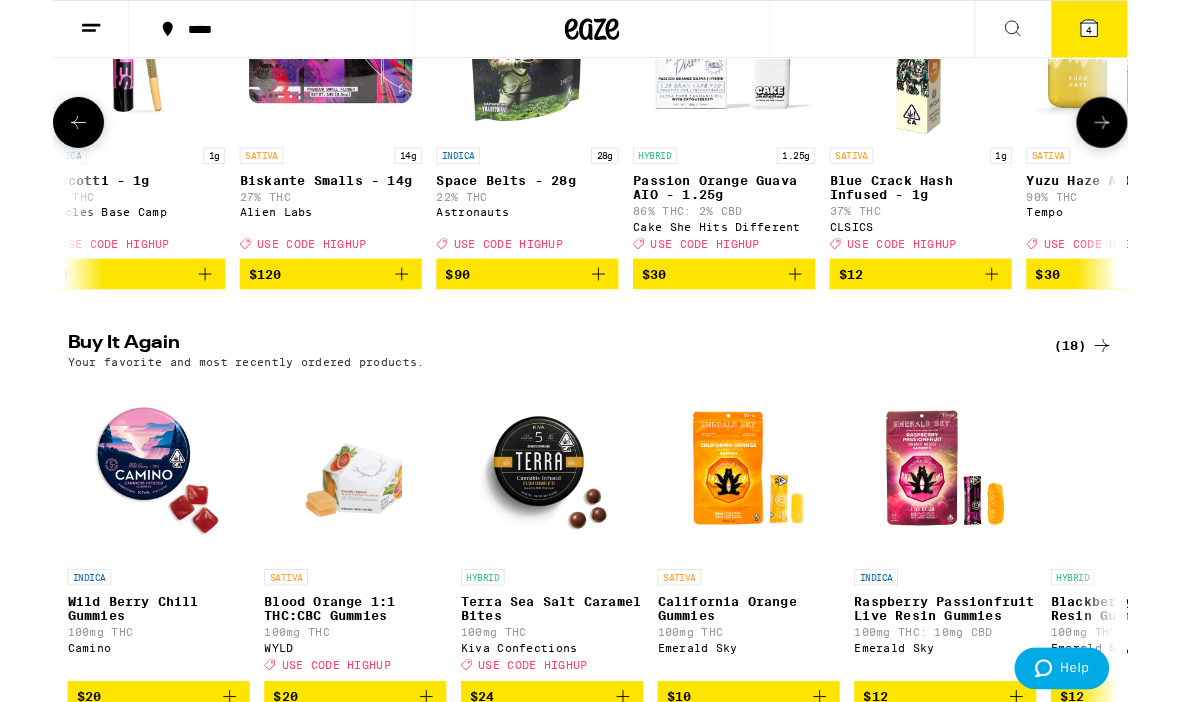 scroll, scrollTop: 0, scrollLeft: 0, axis: both 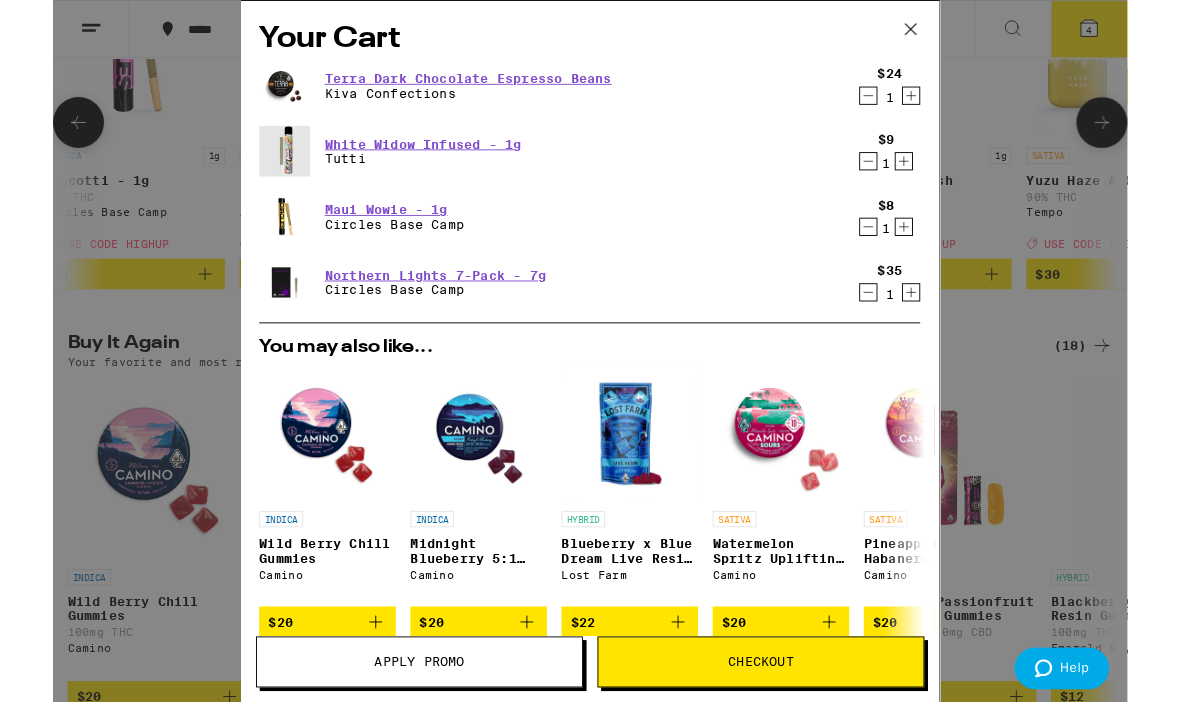 click 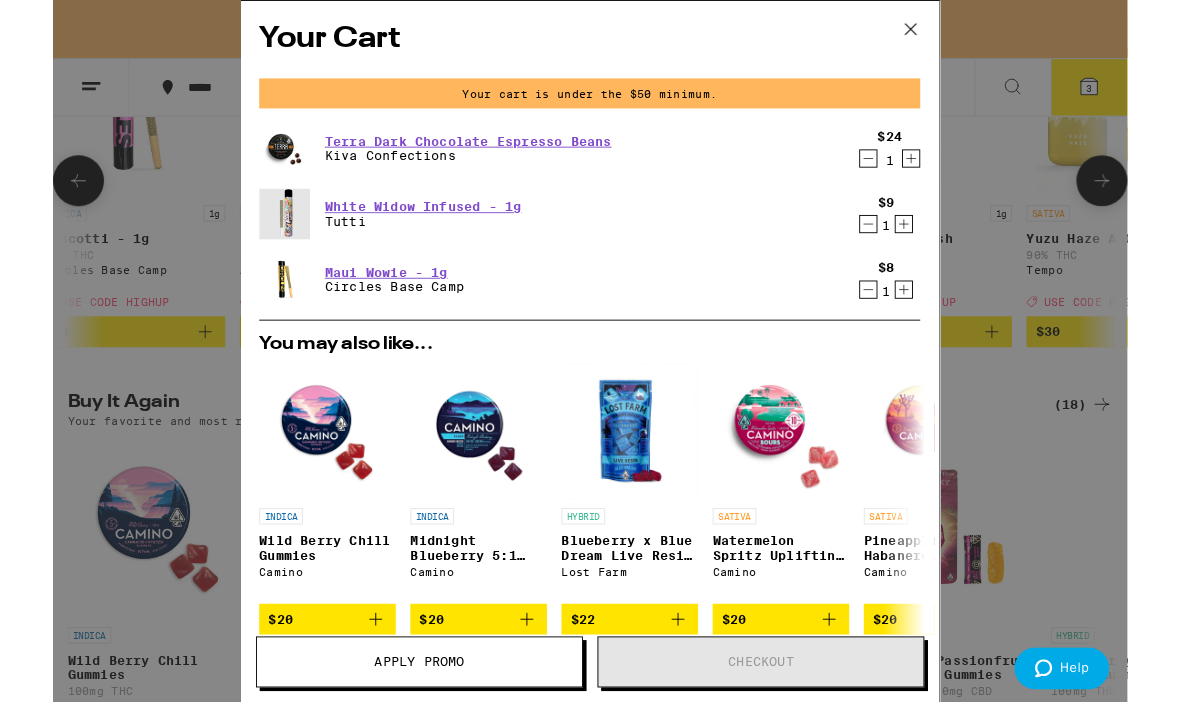 click 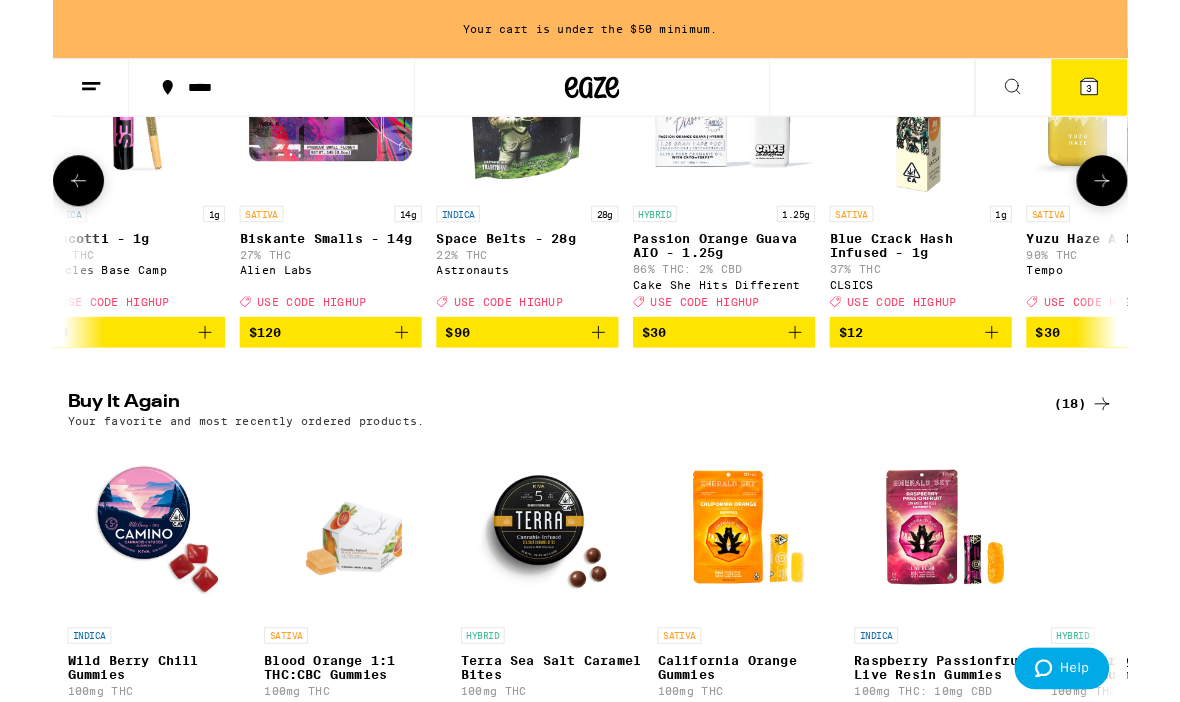 scroll, scrollTop: 0, scrollLeft: 0, axis: both 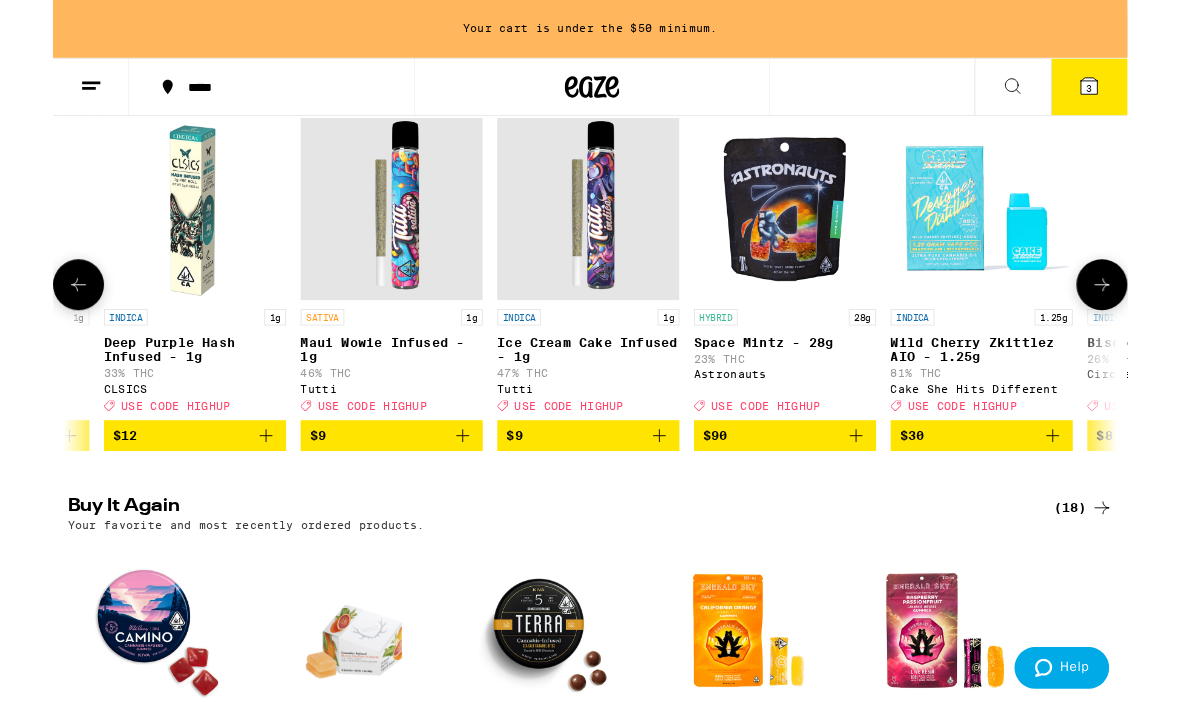 click 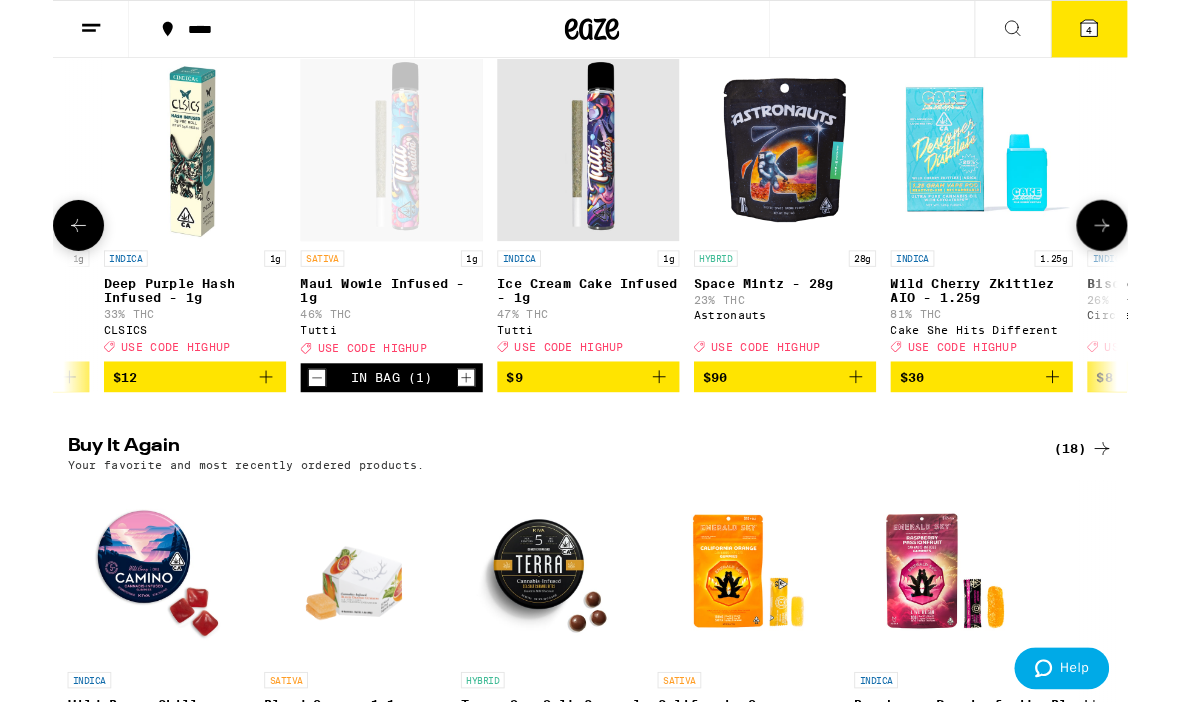click on "$9" at bounding box center (588, 414) 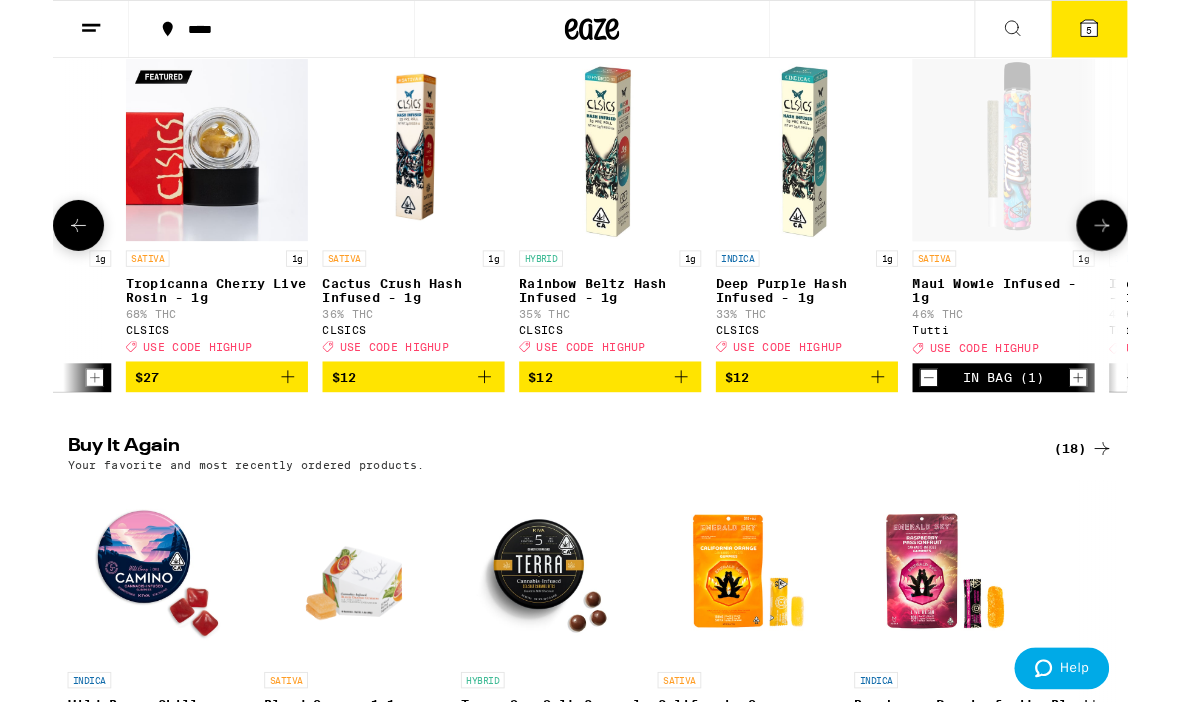 scroll, scrollTop: 0, scrollLeft: 18151, axis: horizontal 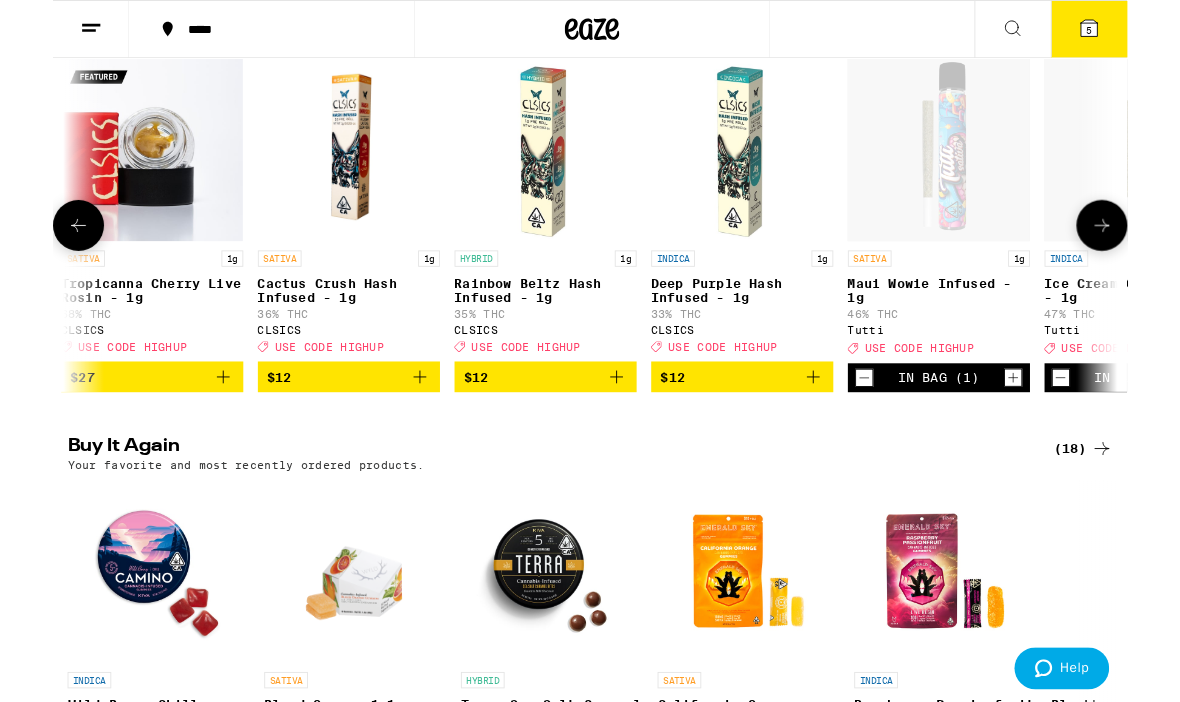 click 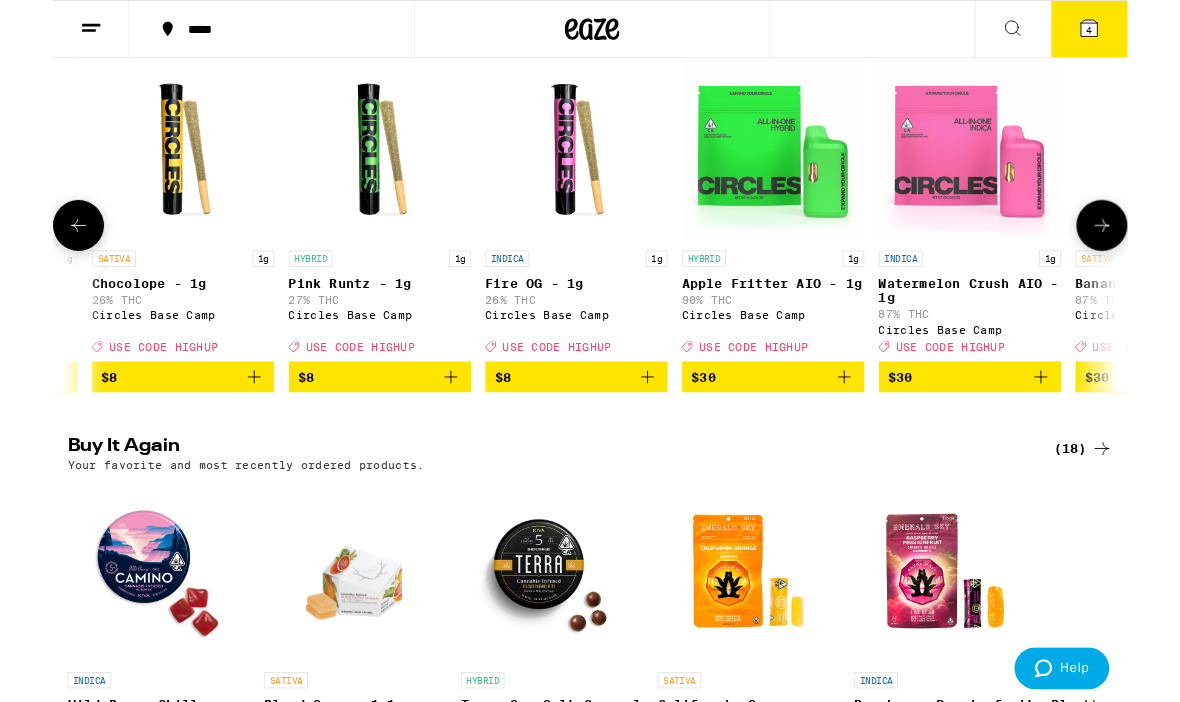 scroll, scrollTop: 0, scrollLeft: 11636, axis: horizontal 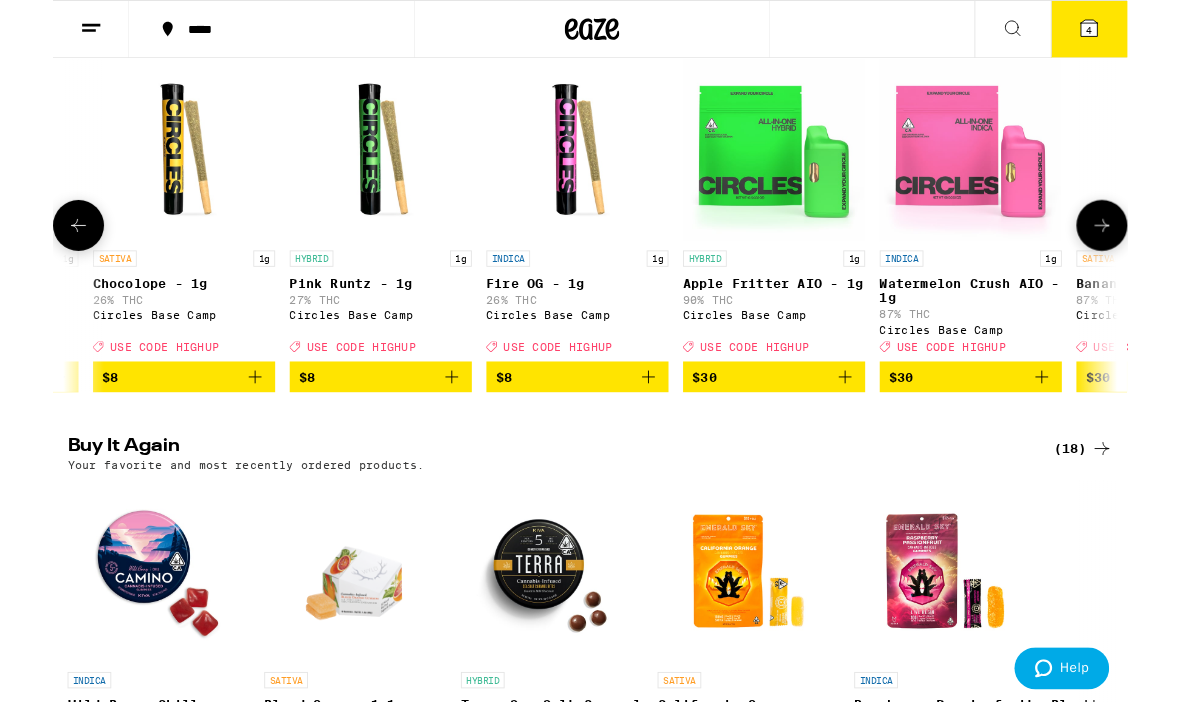 click 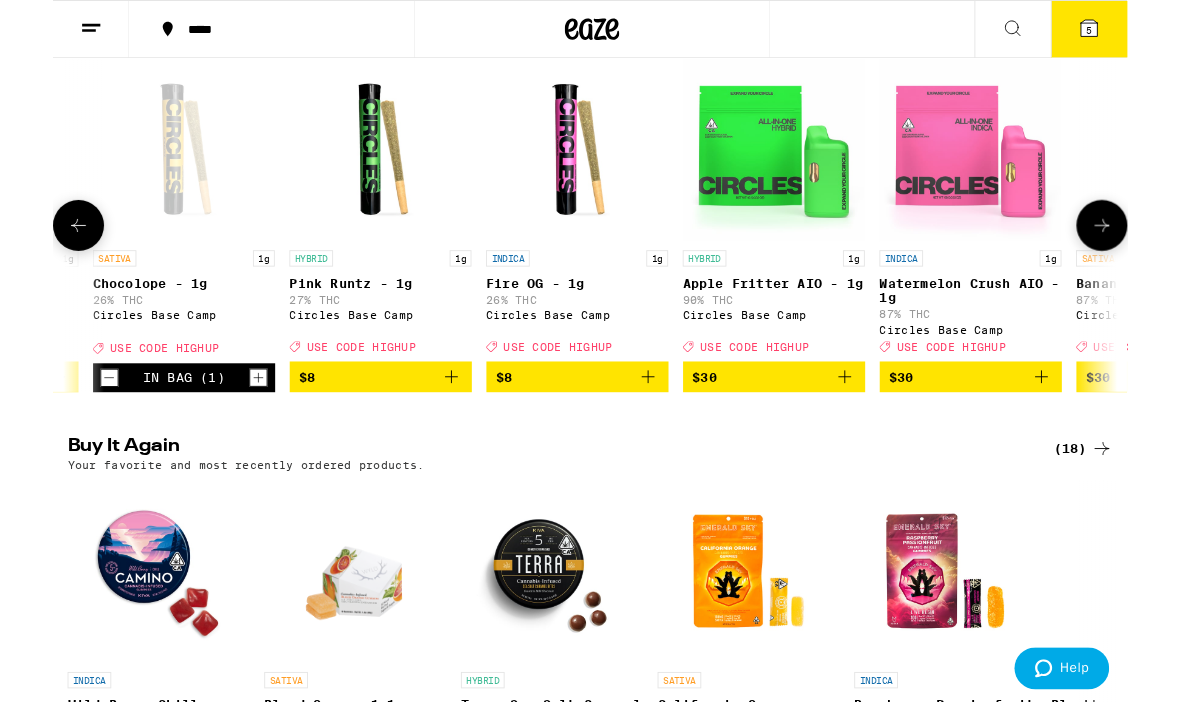 click 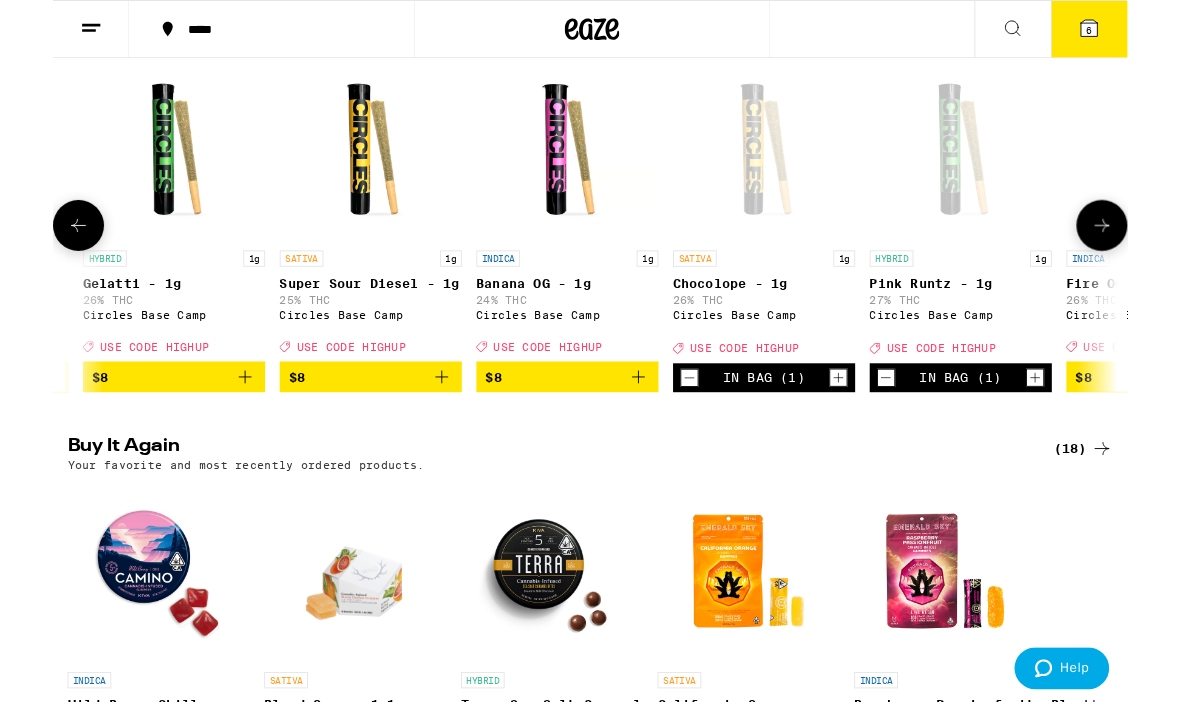 scroll, scrollTop: 0, scrollLeft: 10997, axis: horizontal 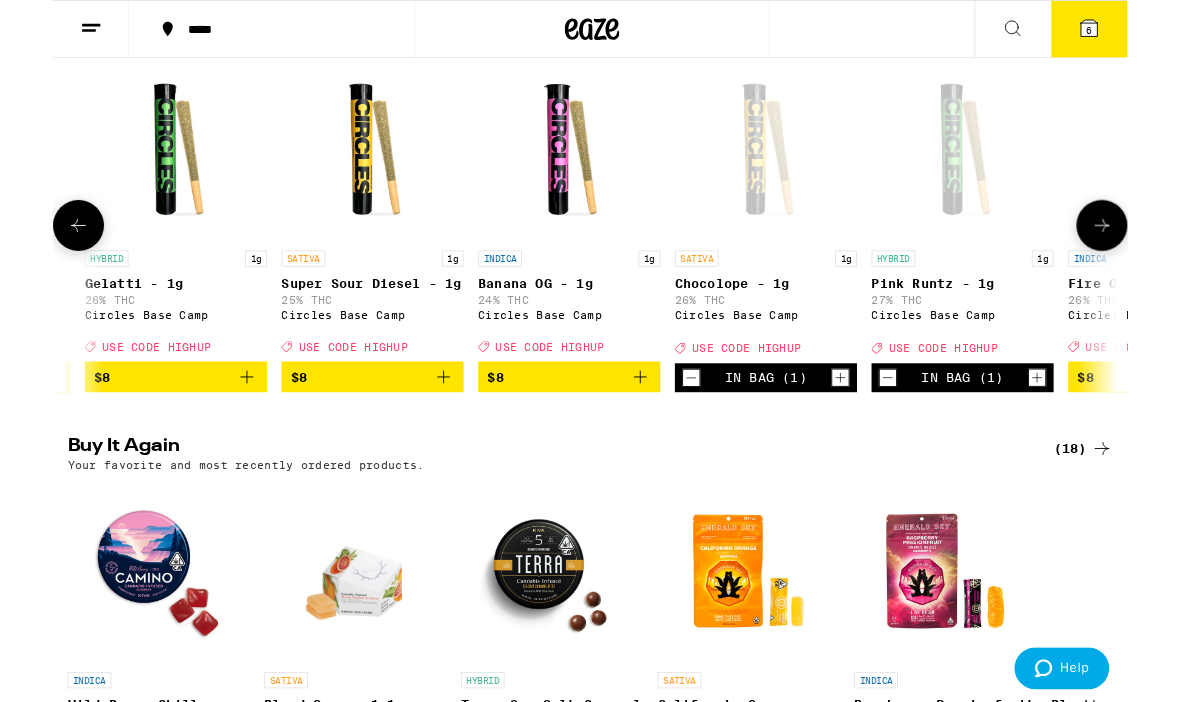 click 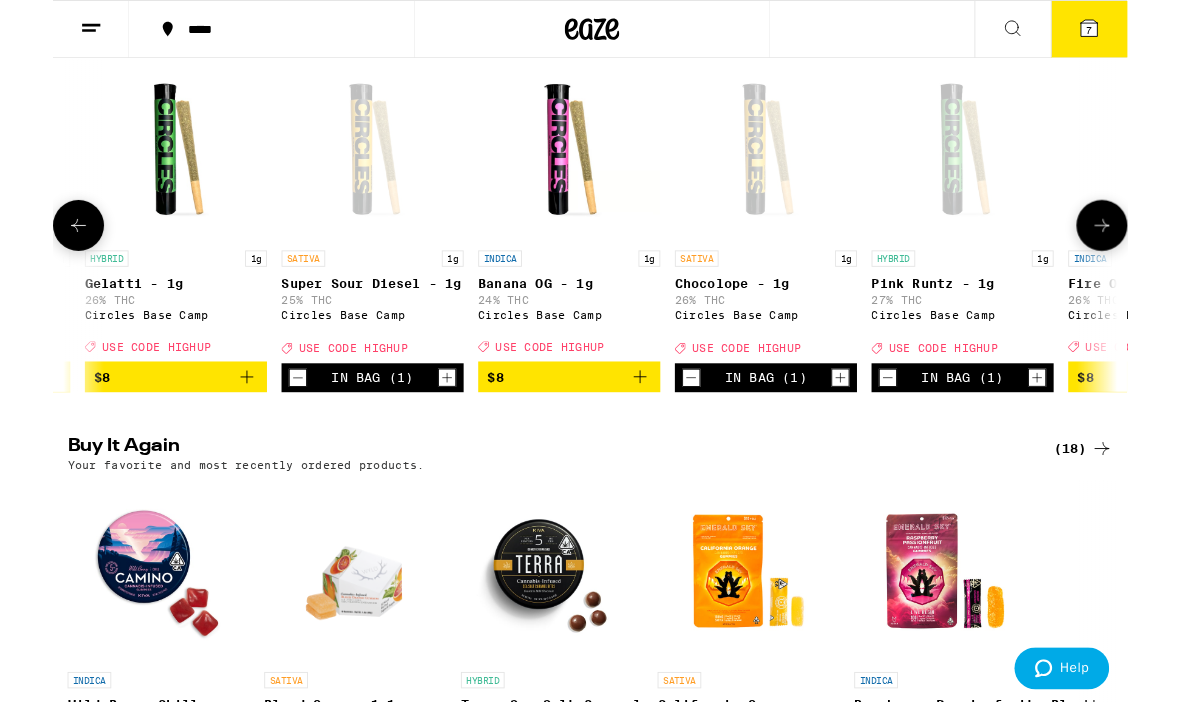 click 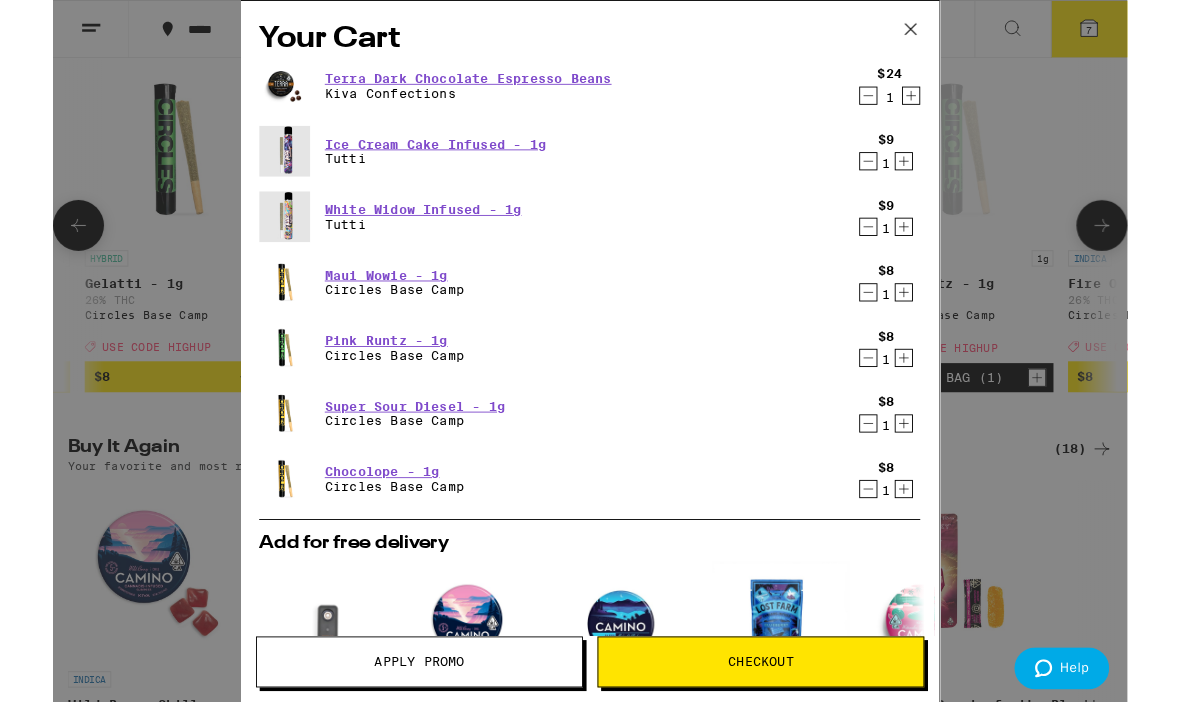 scroll, scrollTop: 0, scrollLeft: 0, axis: both 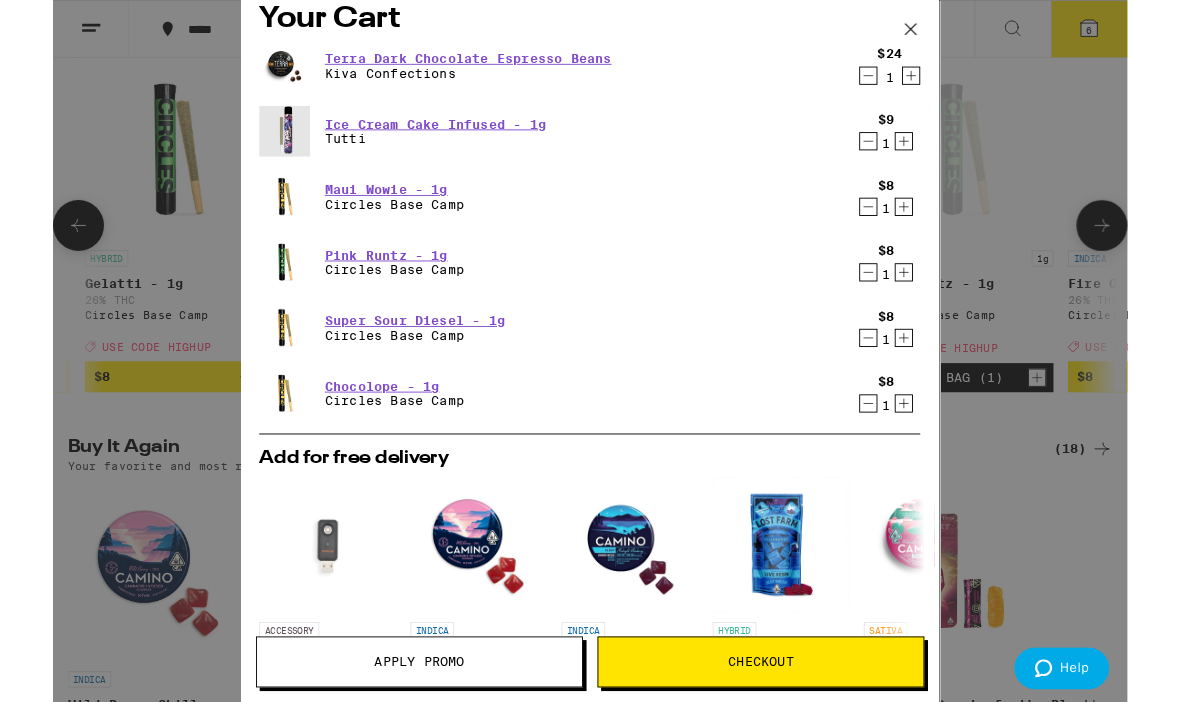 click 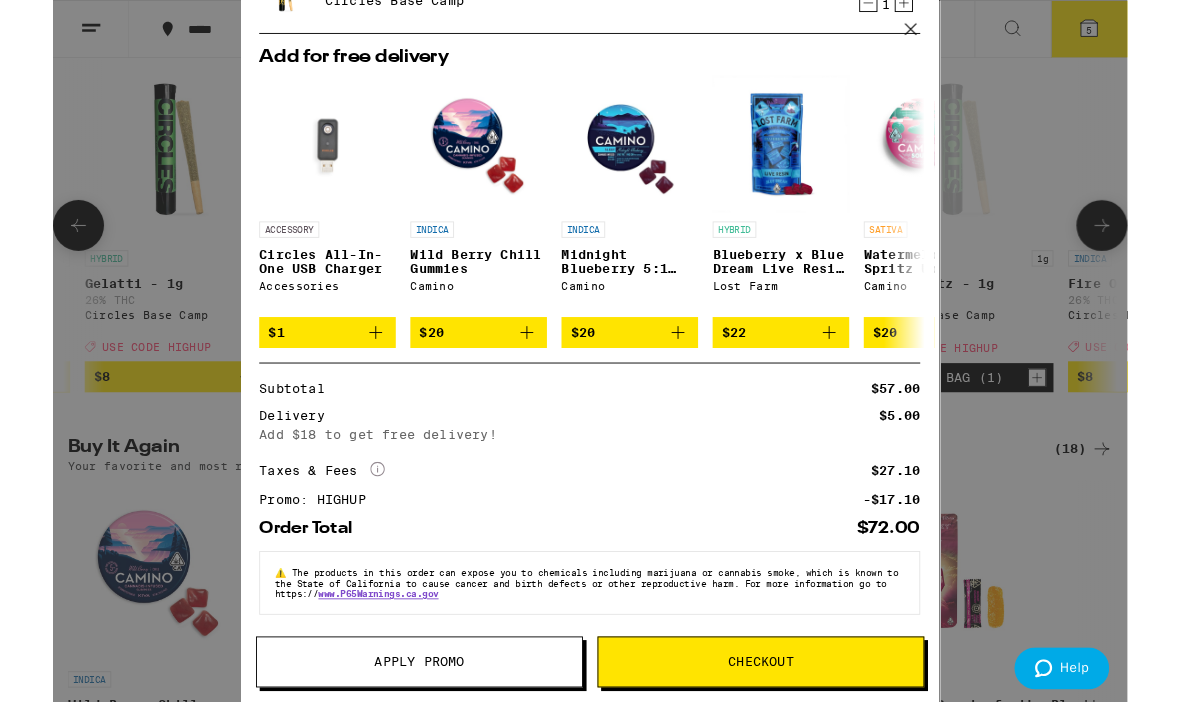 scroll, scrollTop: 407, scrollLeft: 0, axis: vertical 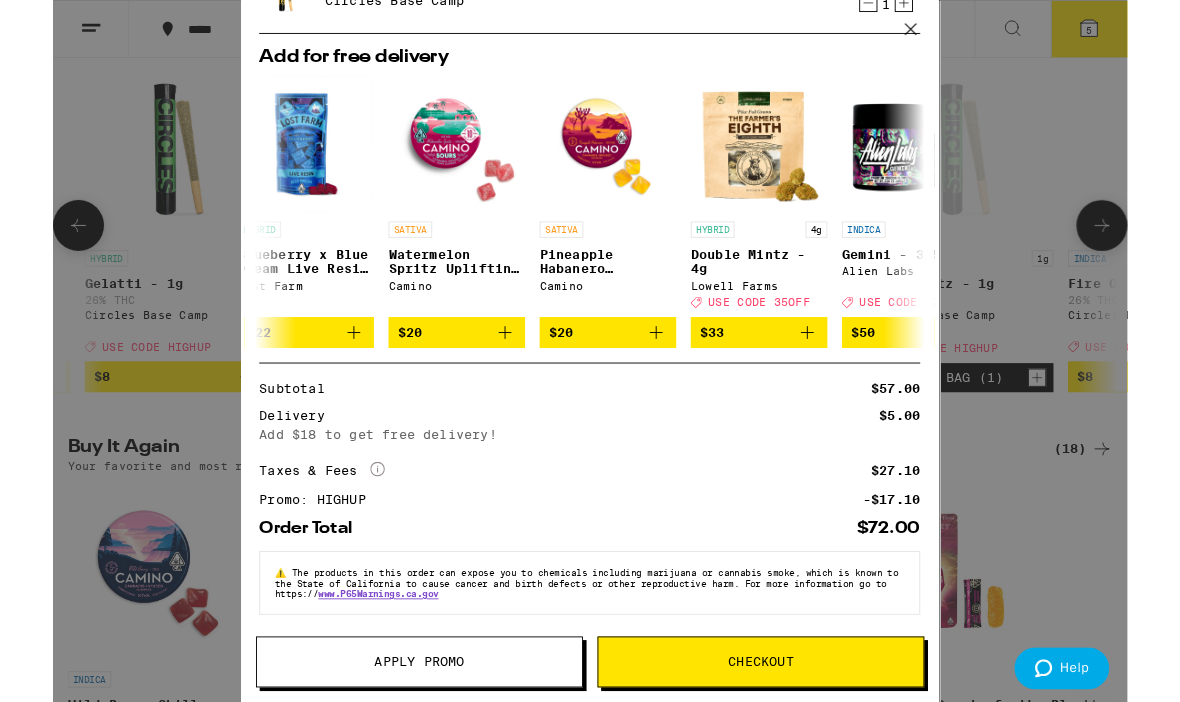 click 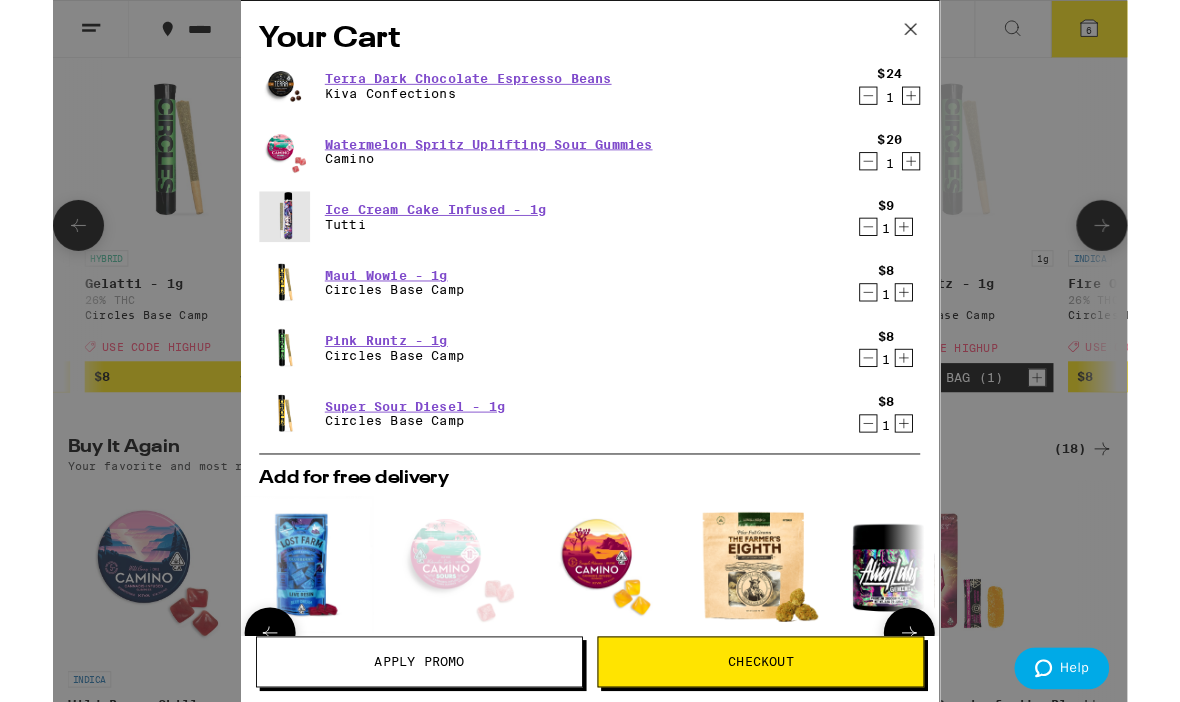 scroll, scrollTop: 0, scrollLeft: 0, axis: both 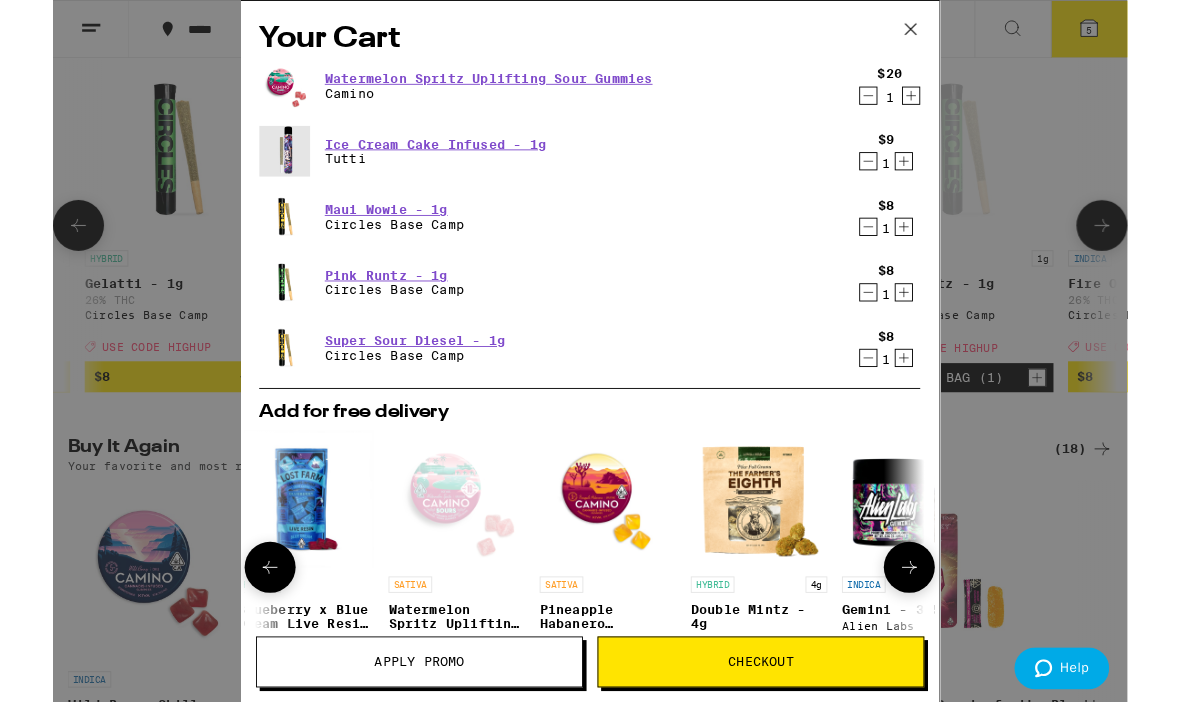 click 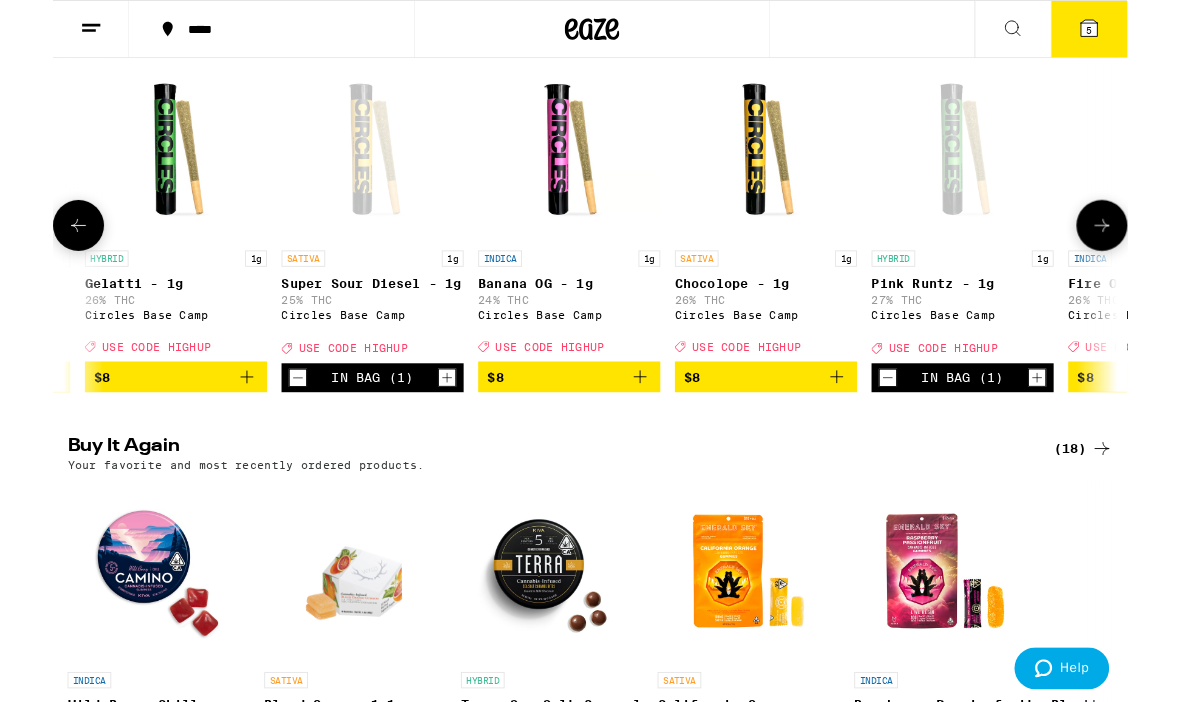 scroll, scrollTop: 0, scrollLeft: 0, axis: both 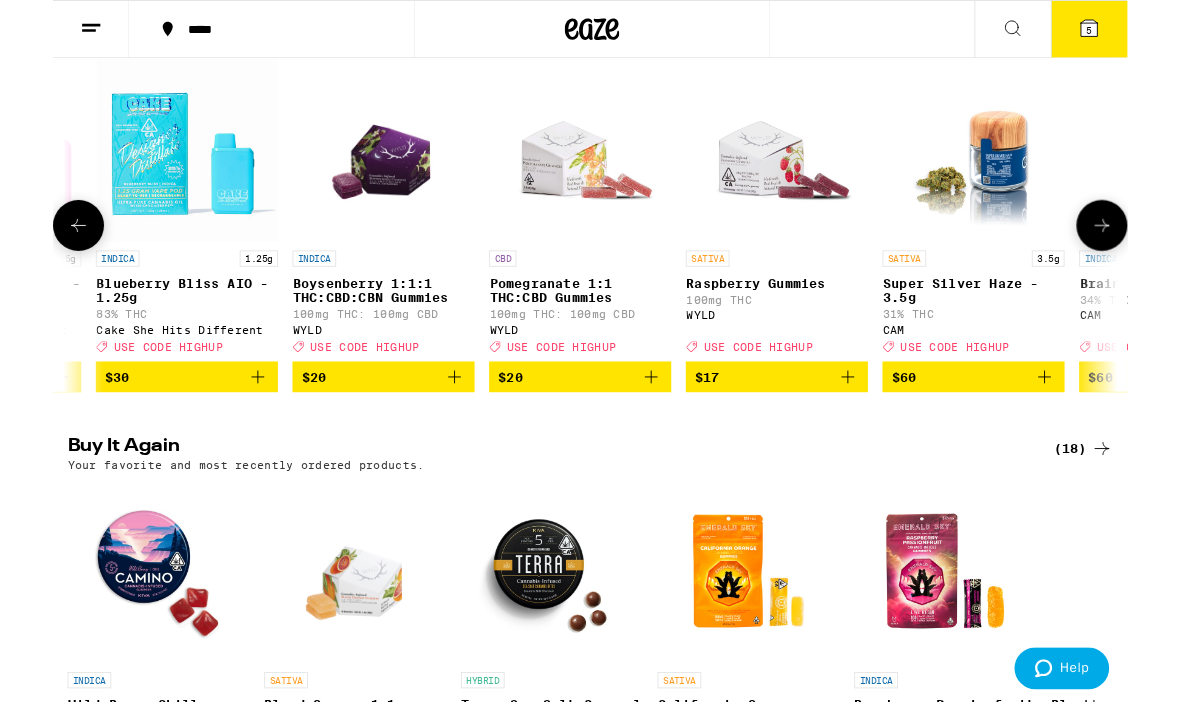click on "$17" at bounding box center (795, 414) 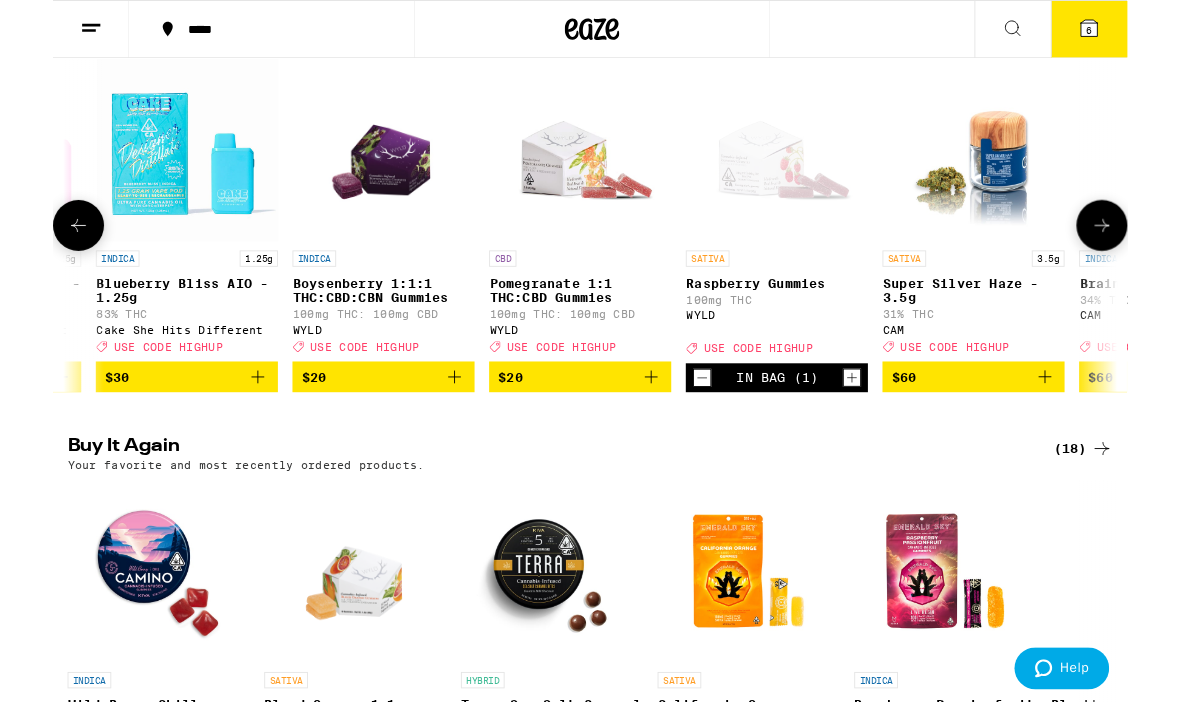 click on "6" at bounding box center (1138, 33) 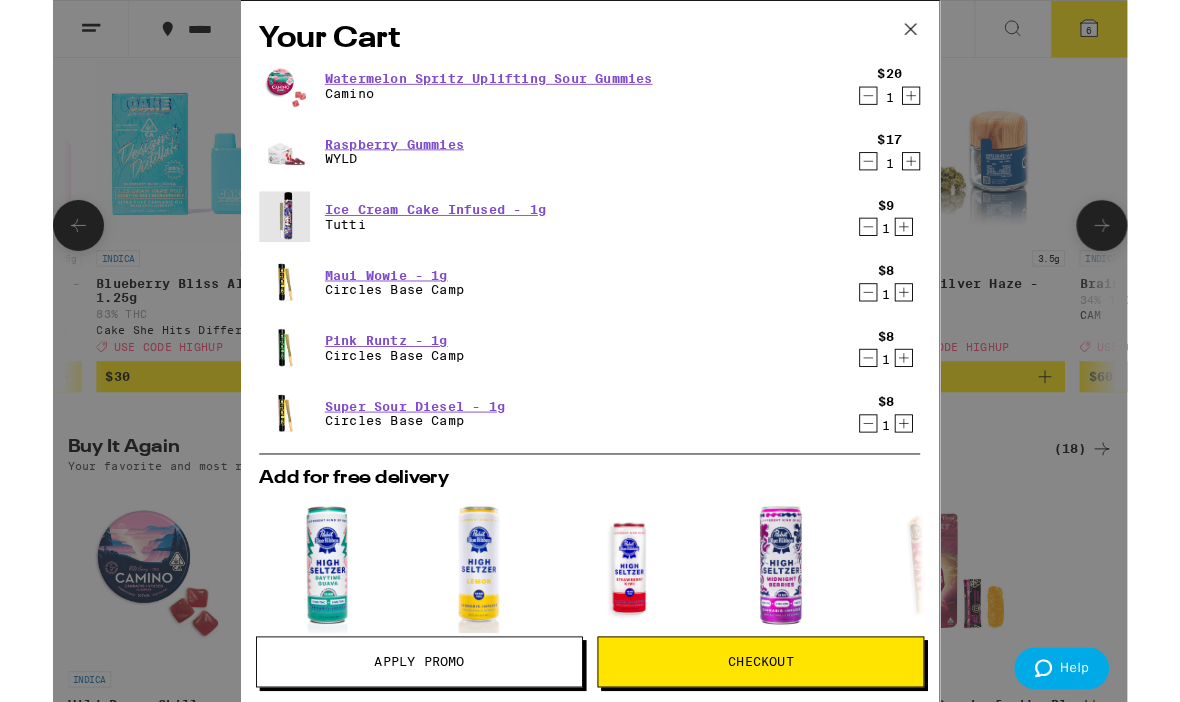 click 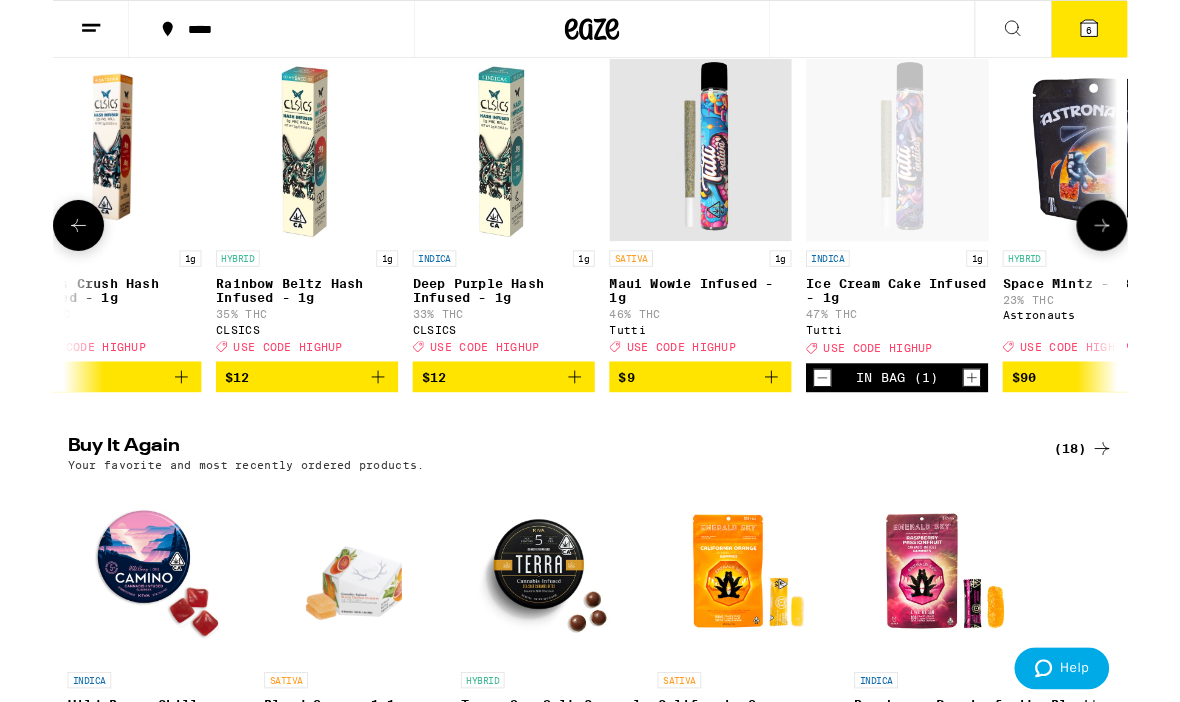 scroll, scrollTop: 0, scrollLeft: 18394, axis: horizontal 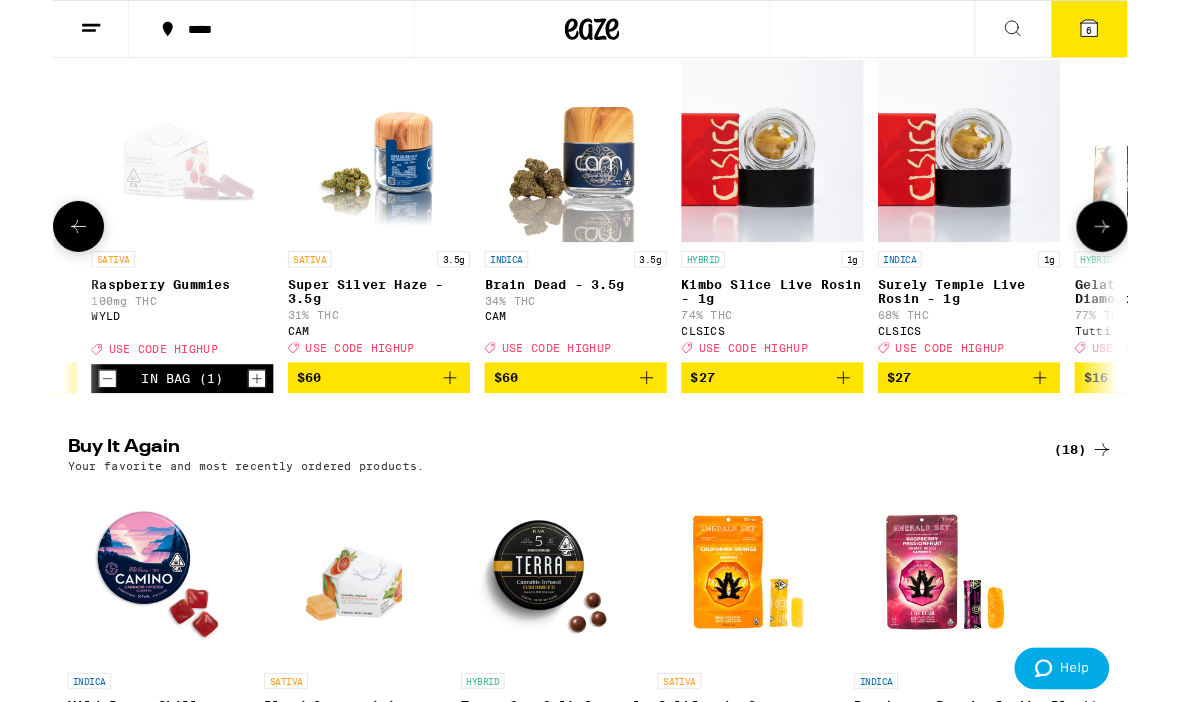 click 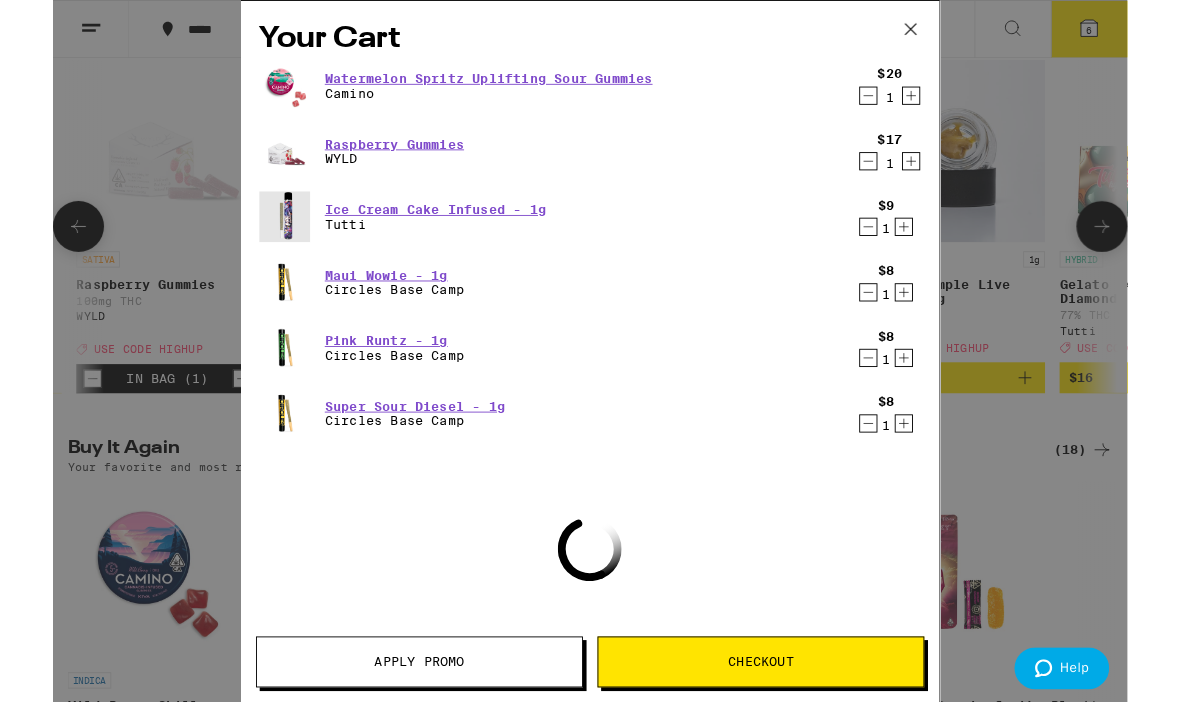 scroll, scrollTop: 0, scrollLeft: 1509, axis: horizontal 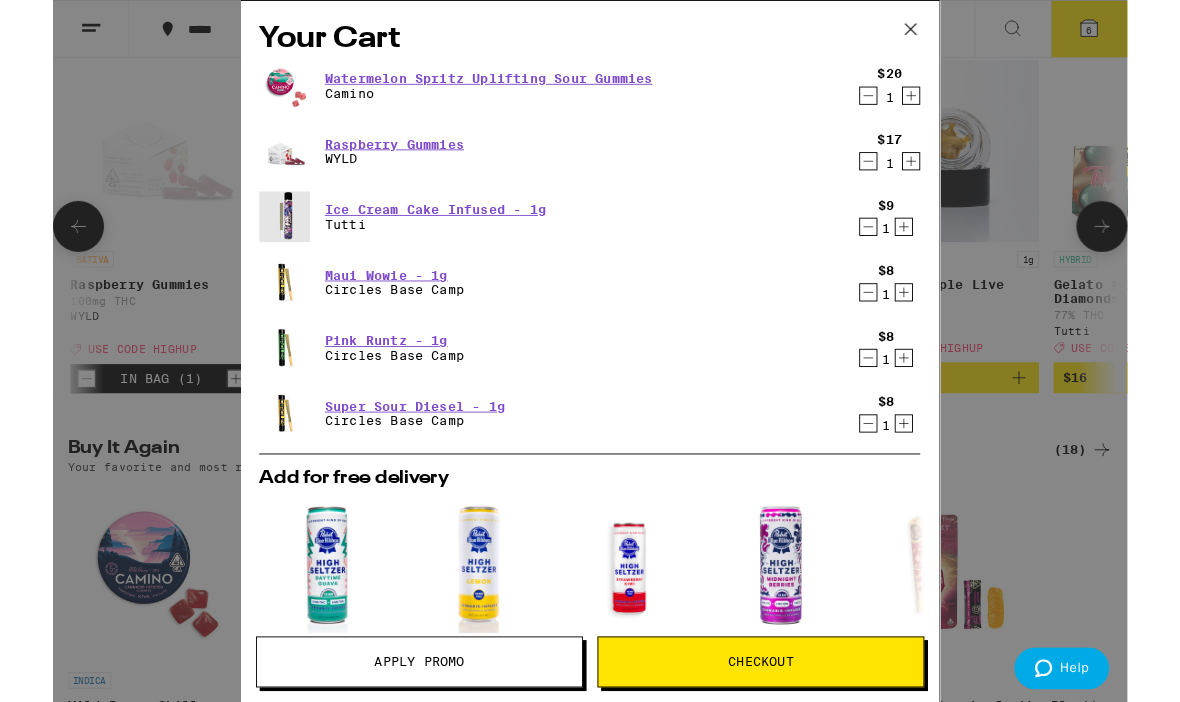 click 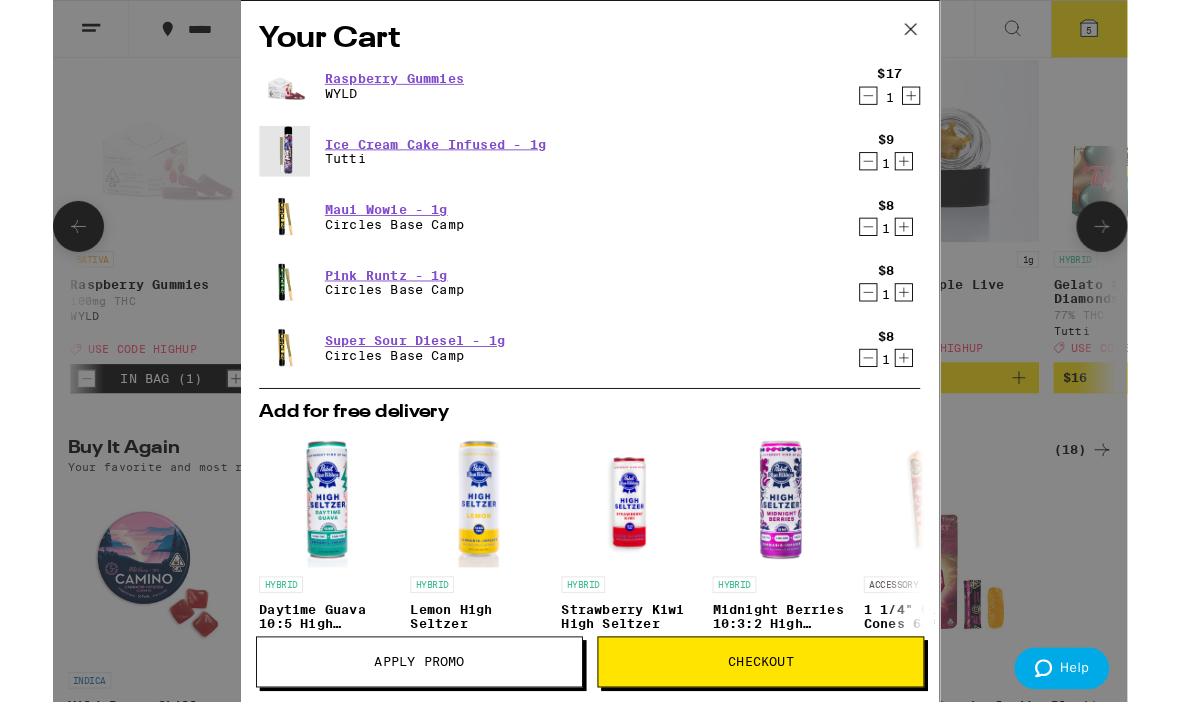 scroll, scrollTop: 0, scrollLeft: 0, axis: both 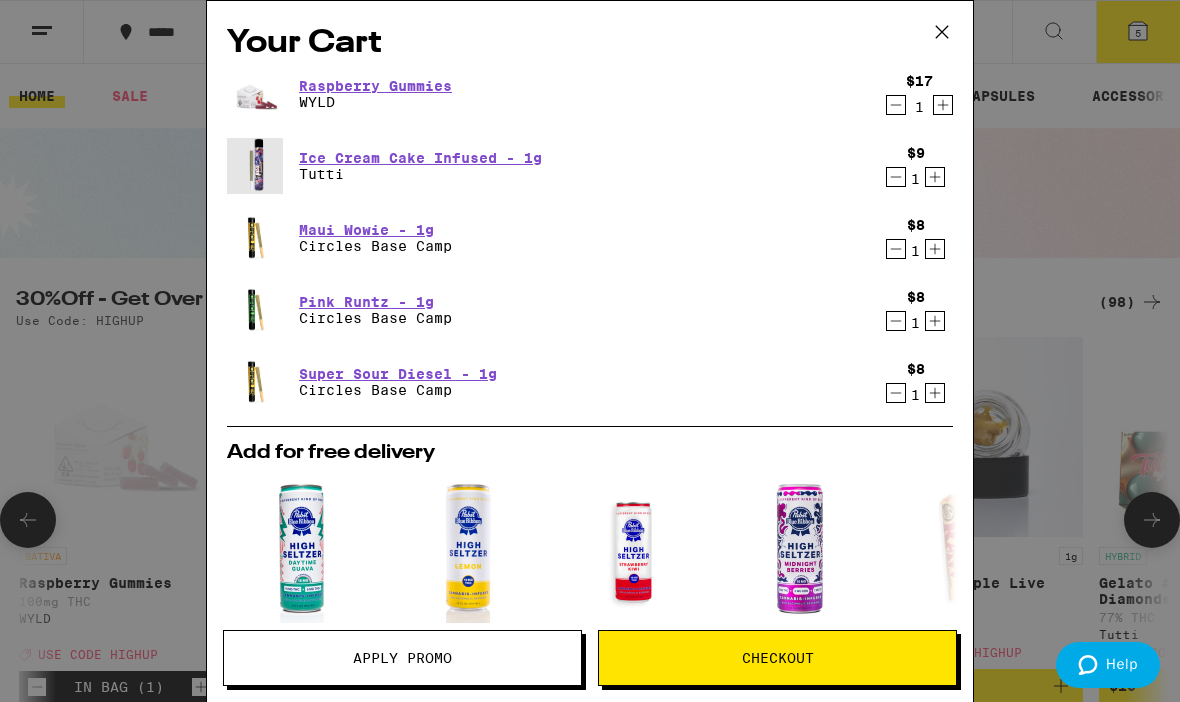 click on "Checkout" at bounding box center (777, 658) 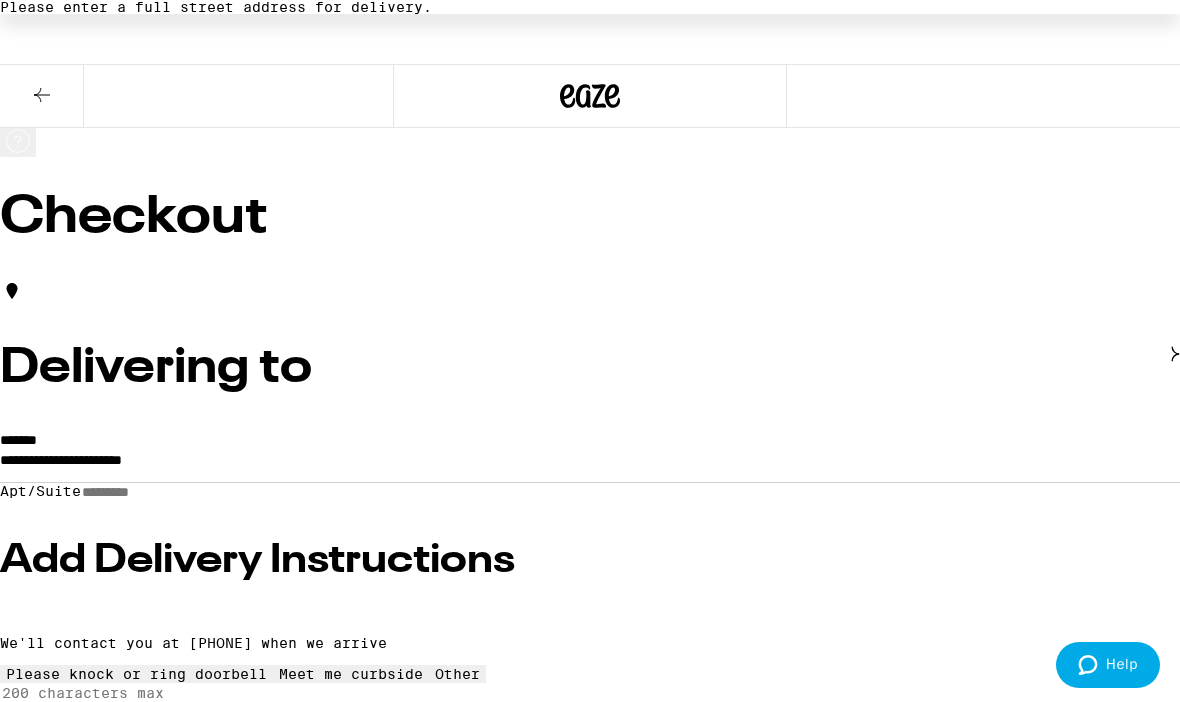 click on "**********" at bounding box center [590, 465] 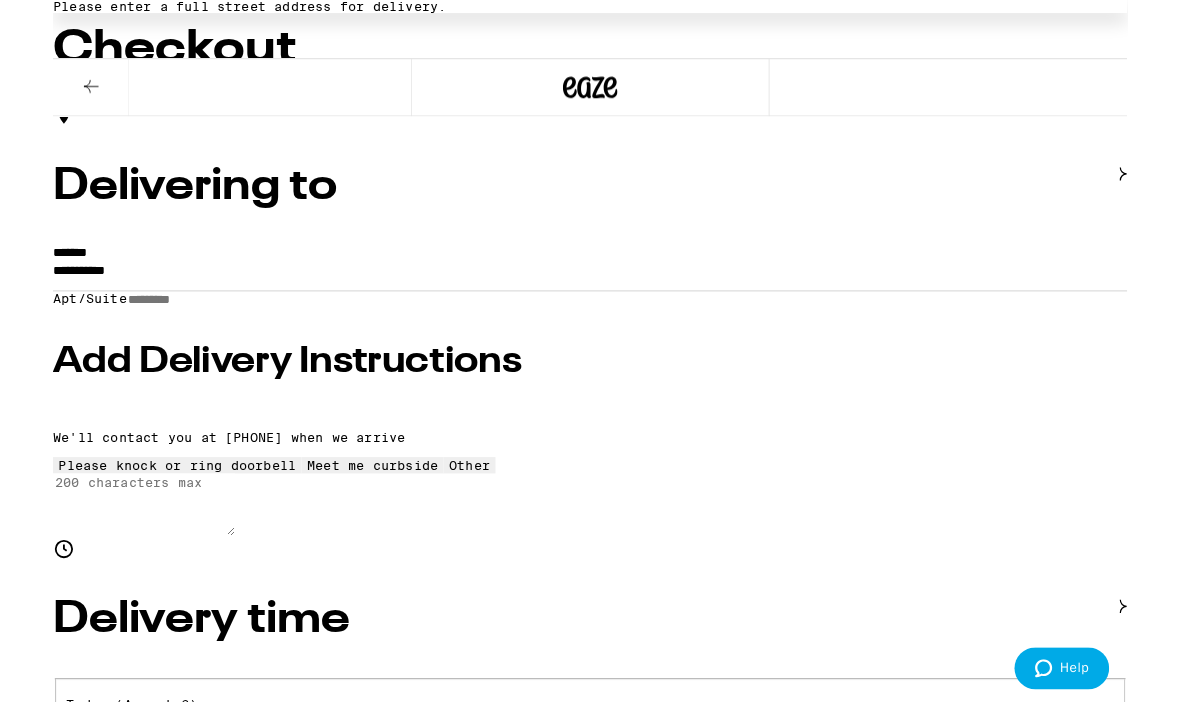 scroll, scrollTop: 163, scrollLeft: 0, axis: vertical 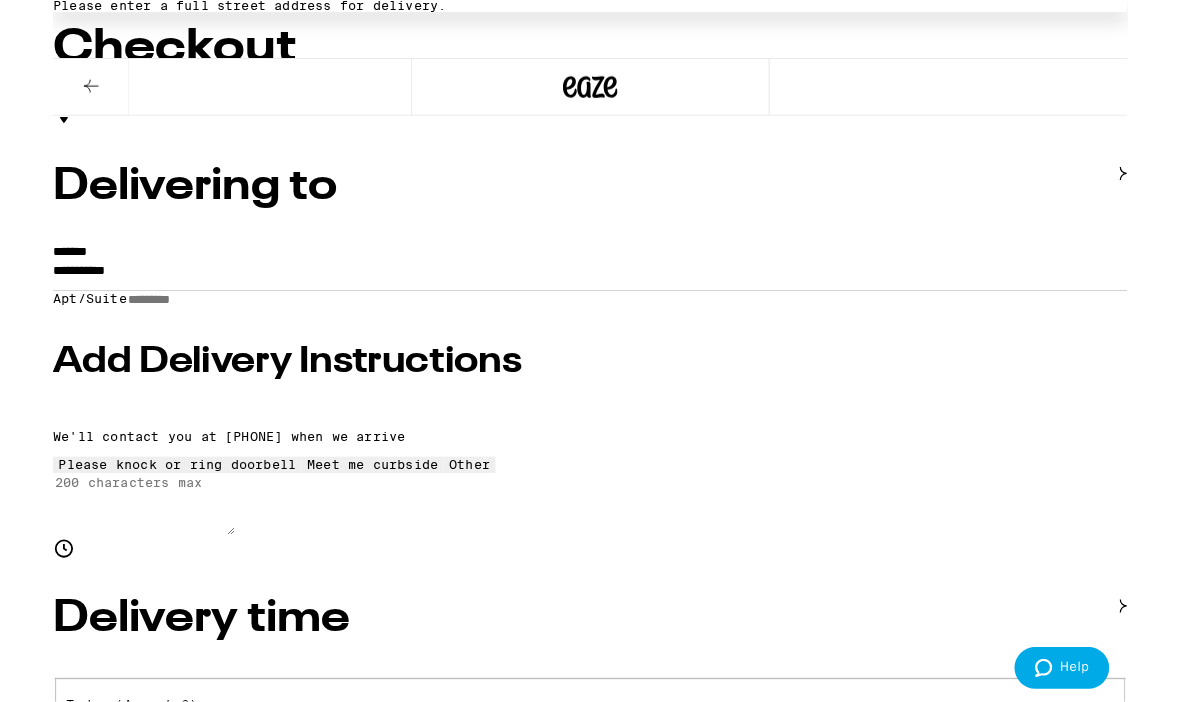 click on "**********" at bounding box center [590, 302] 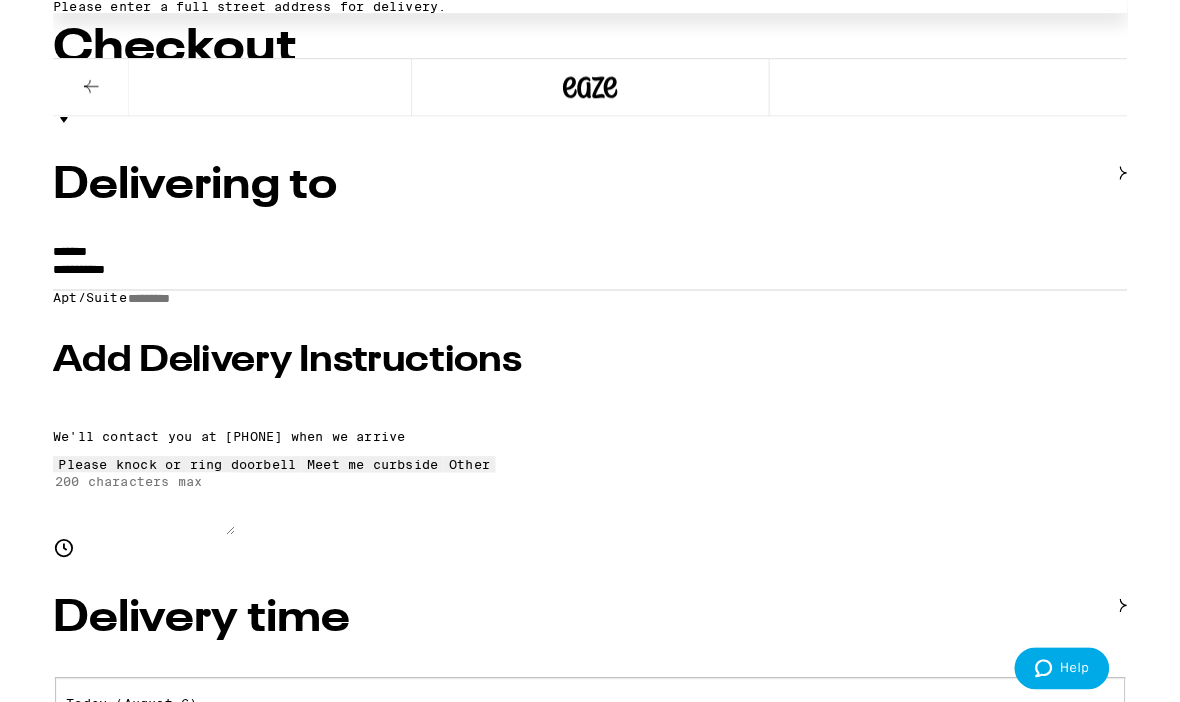 scroll, scrollTop: 163, scrollLeft: 0, axis: vertical 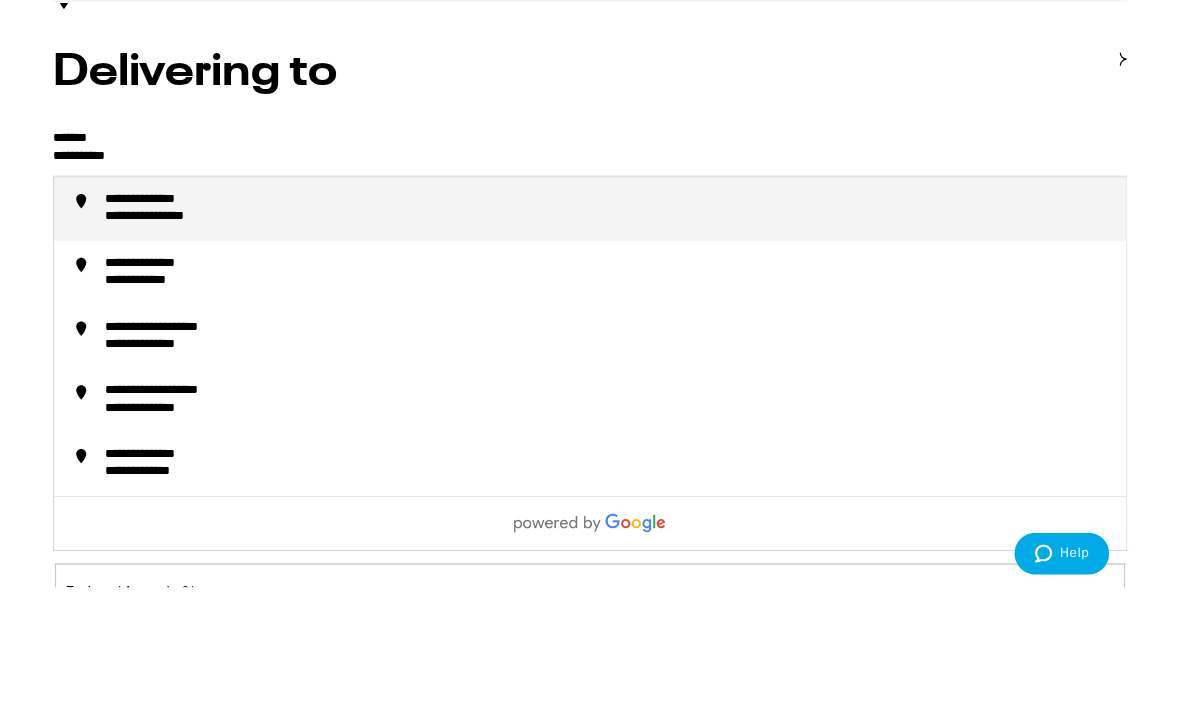 click on "**********" at bounding box center [610, 356] 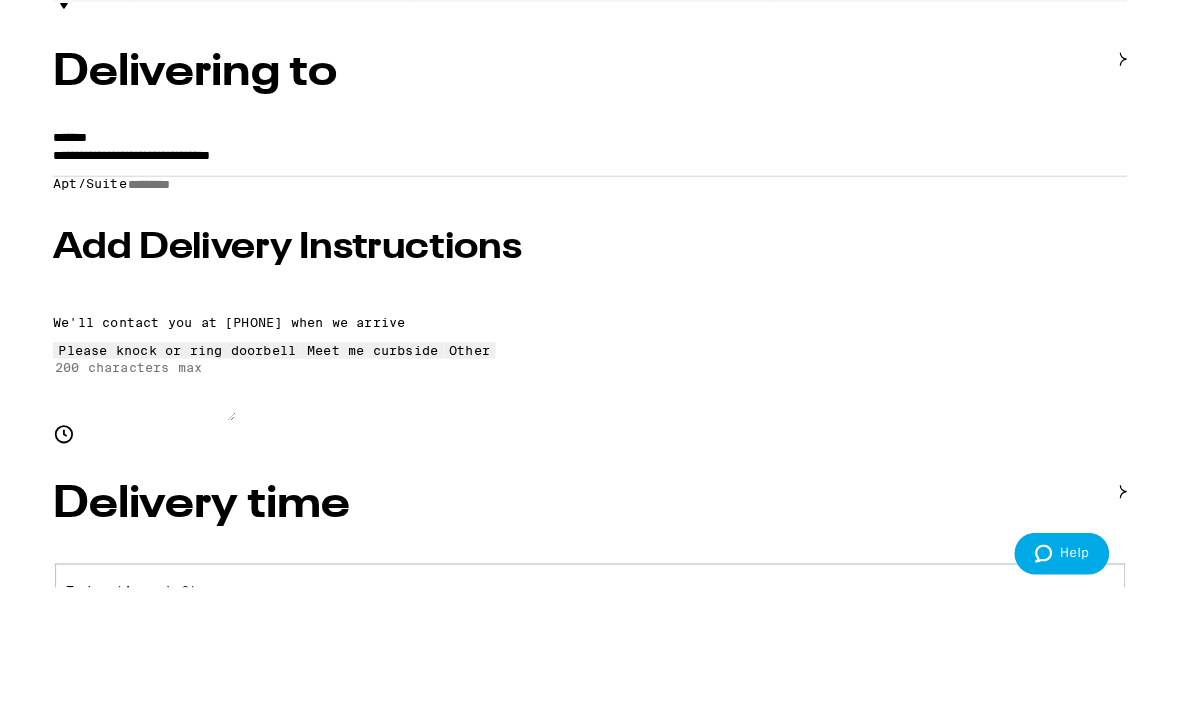 scroll, scrollTop: 290, scrollLeft: 0, axis: vertical 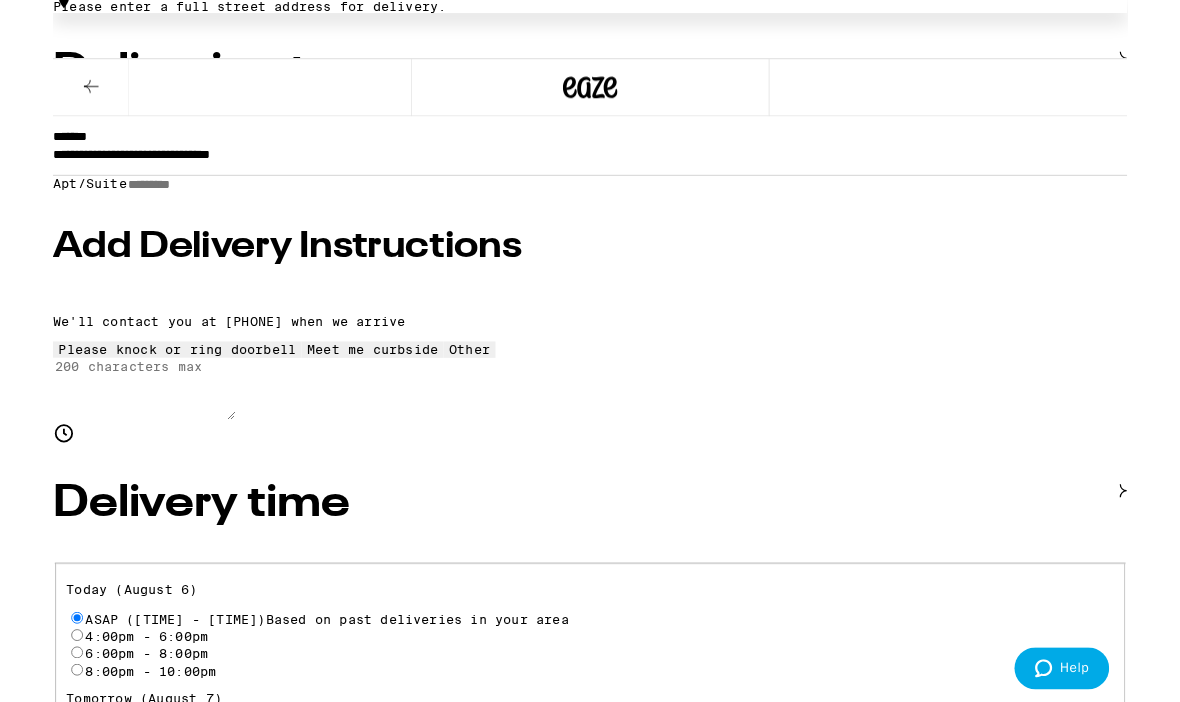 type on "**********" 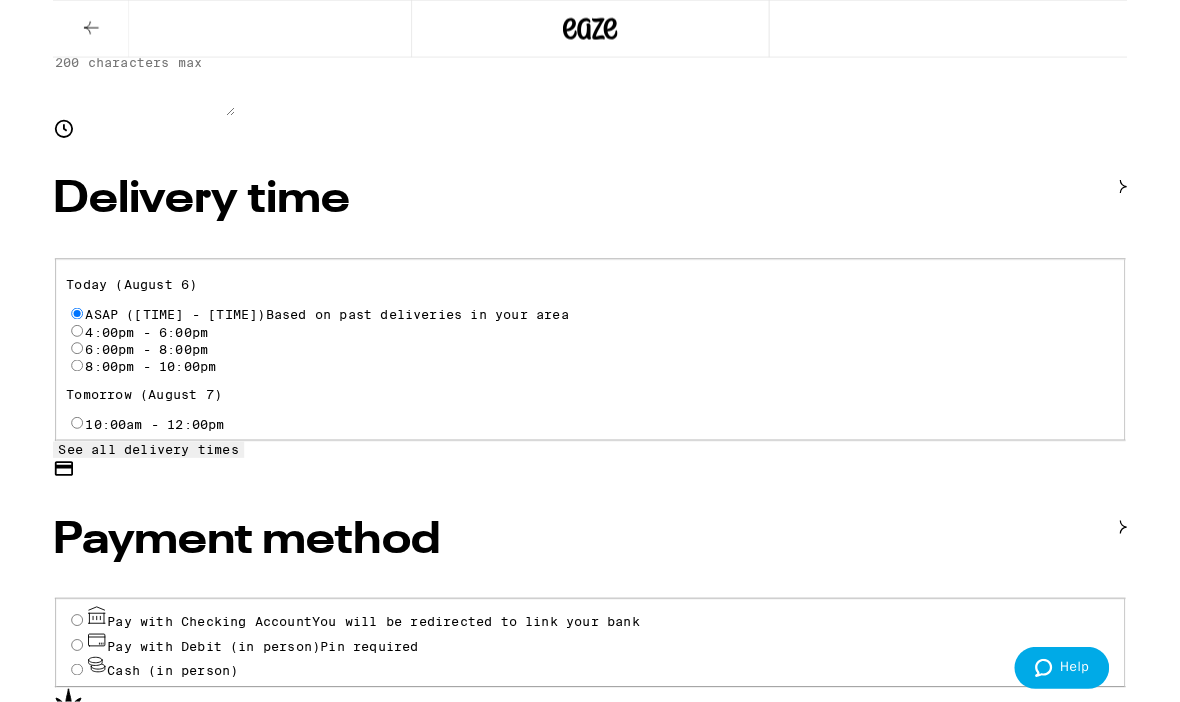 click on "Cash (in person)" at bounding box center (26, 735) 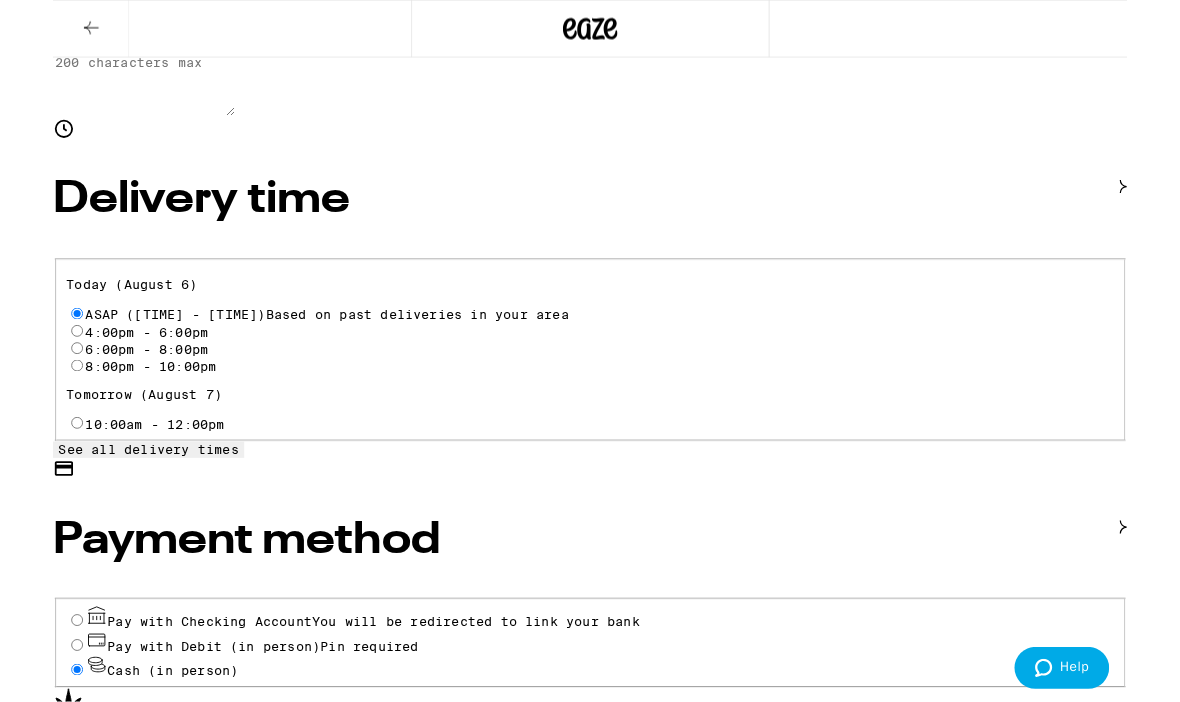 radio on "true" 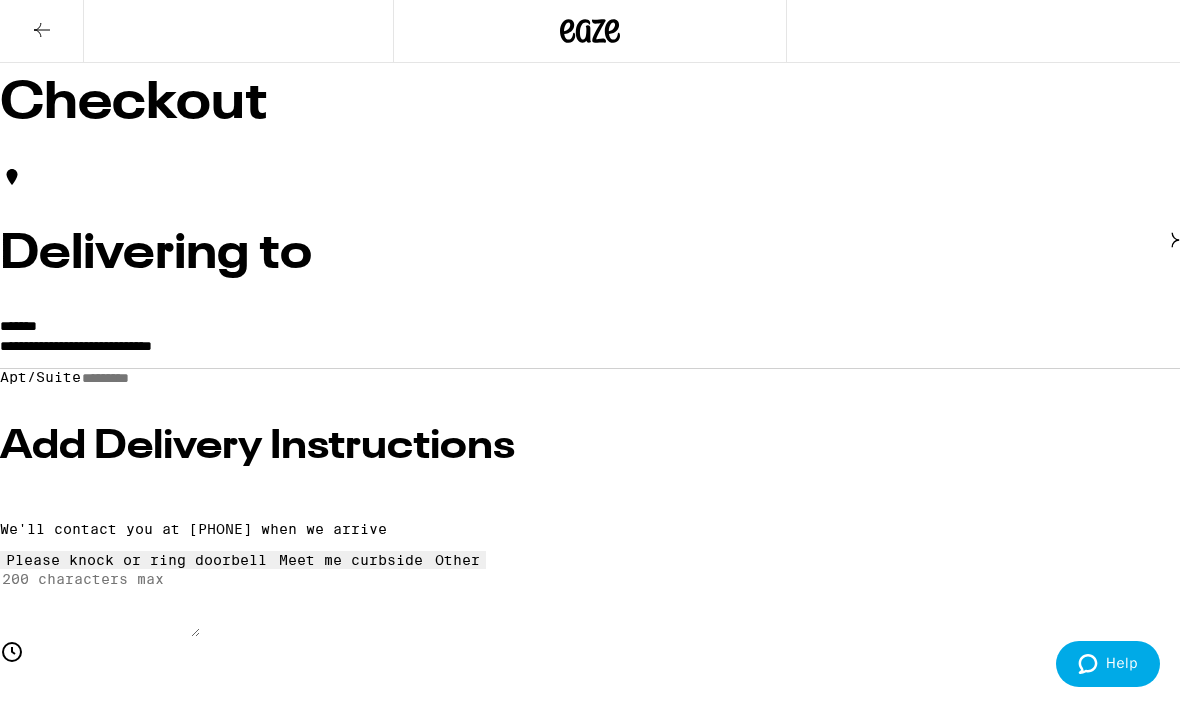 scroll, scrollTop: 50, scrollLeft: 0, axis: vertical 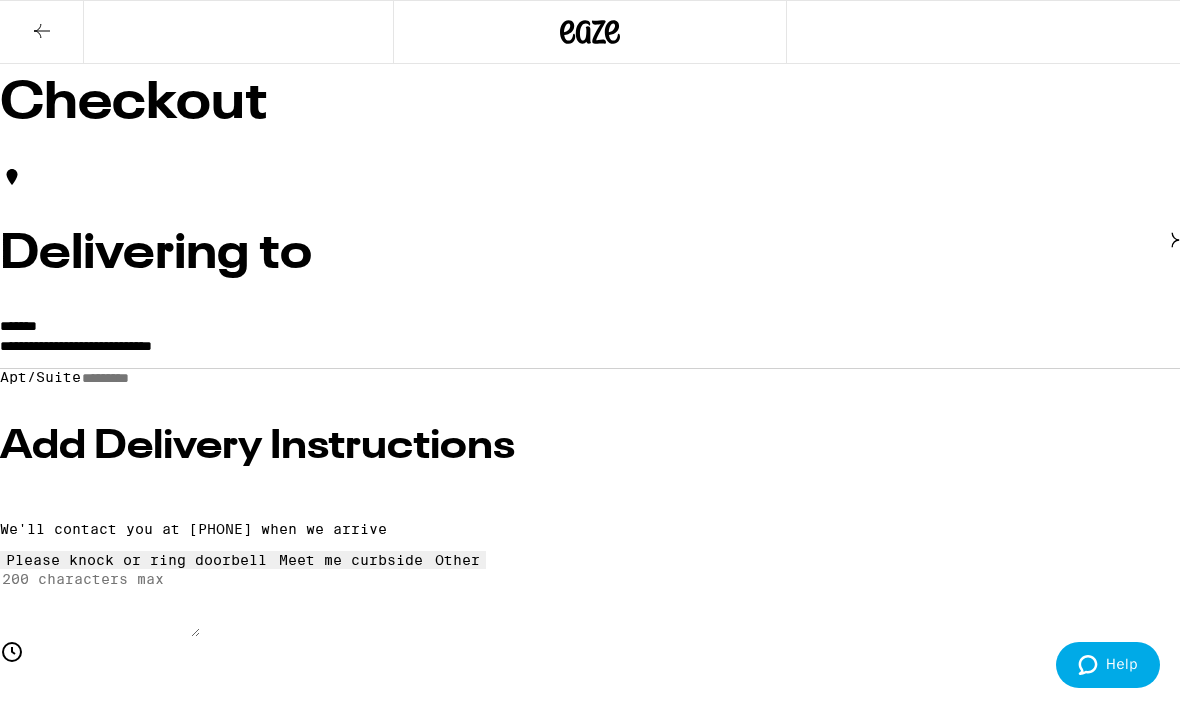 click on "Place Order" at bounding box center [55, 2063] 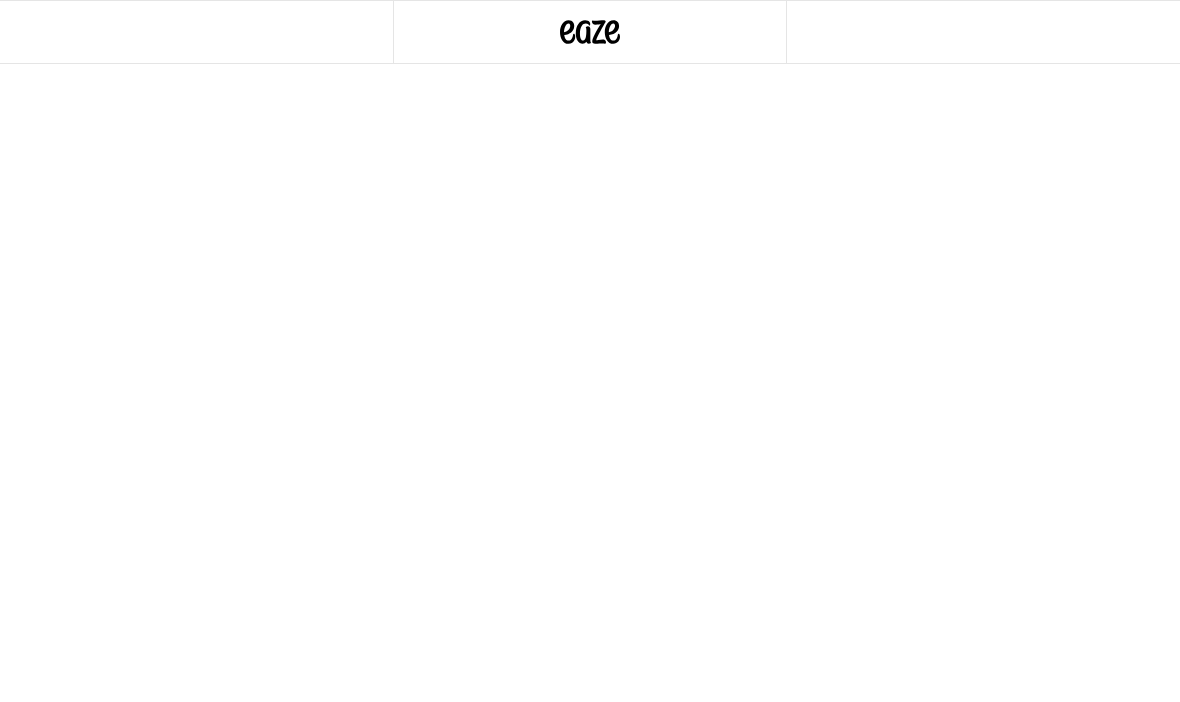 scroll, scrollTop: 0, scrollLeft: 0, axis: both 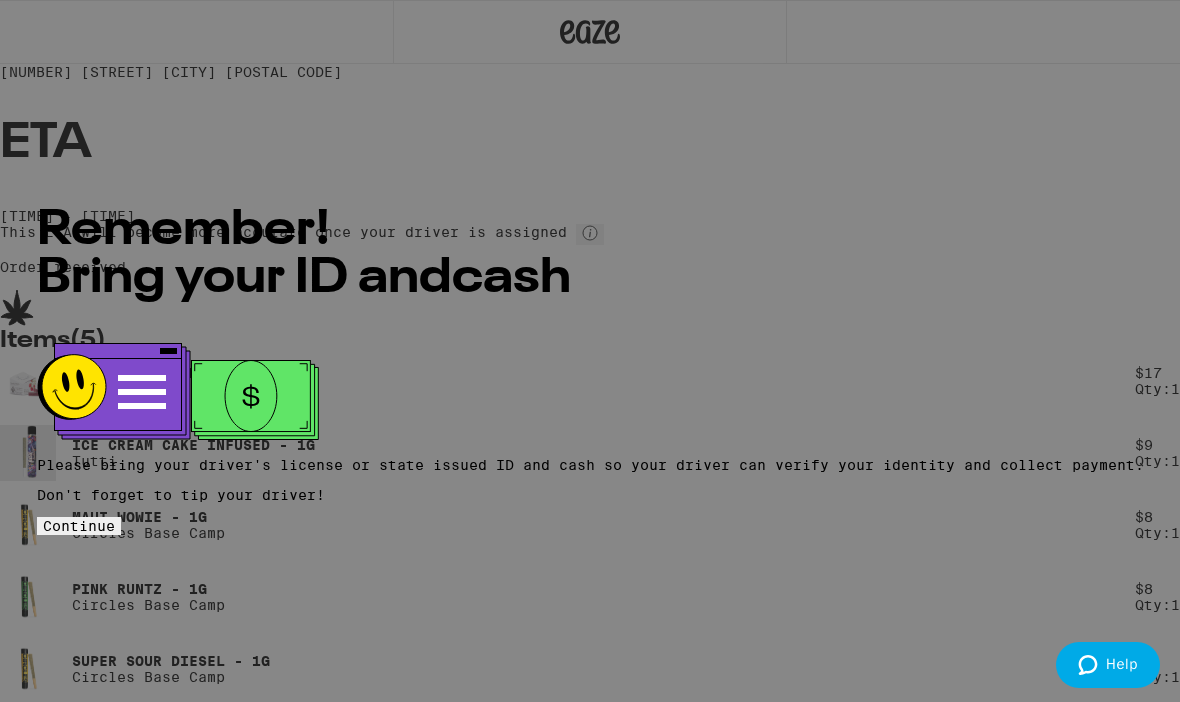 click on "Continue" at bounding box center [79, 526] 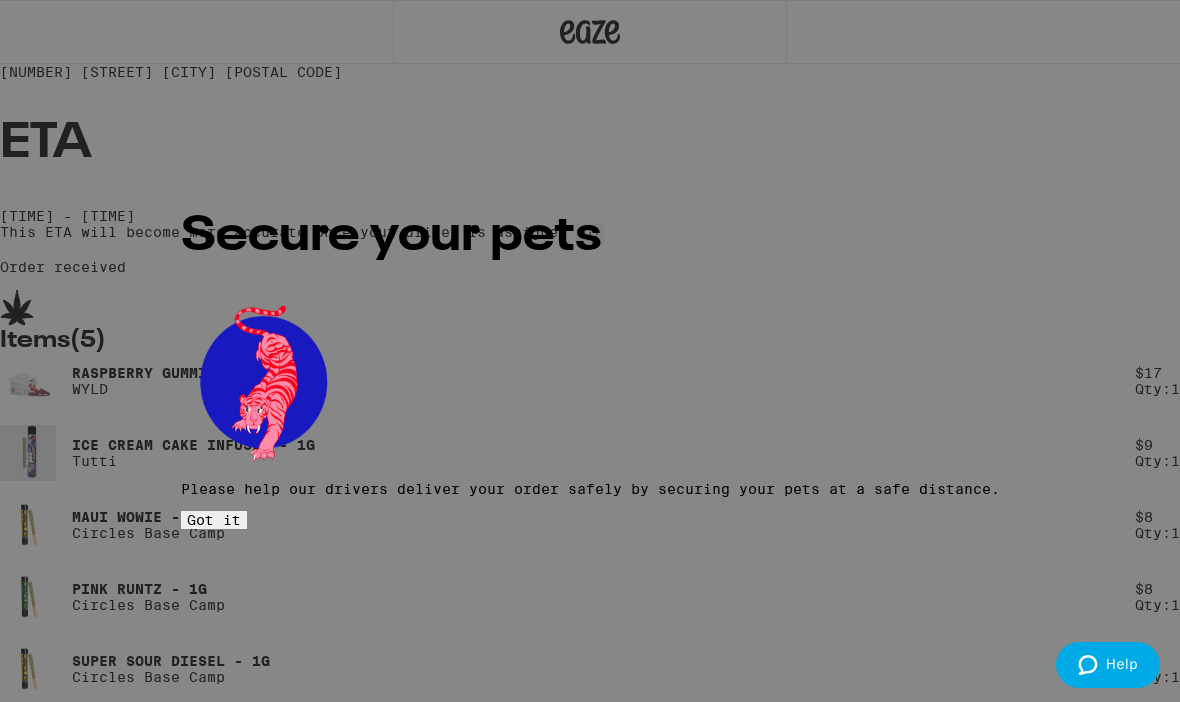 click on "Got it" at bounding box center [214, 520] 